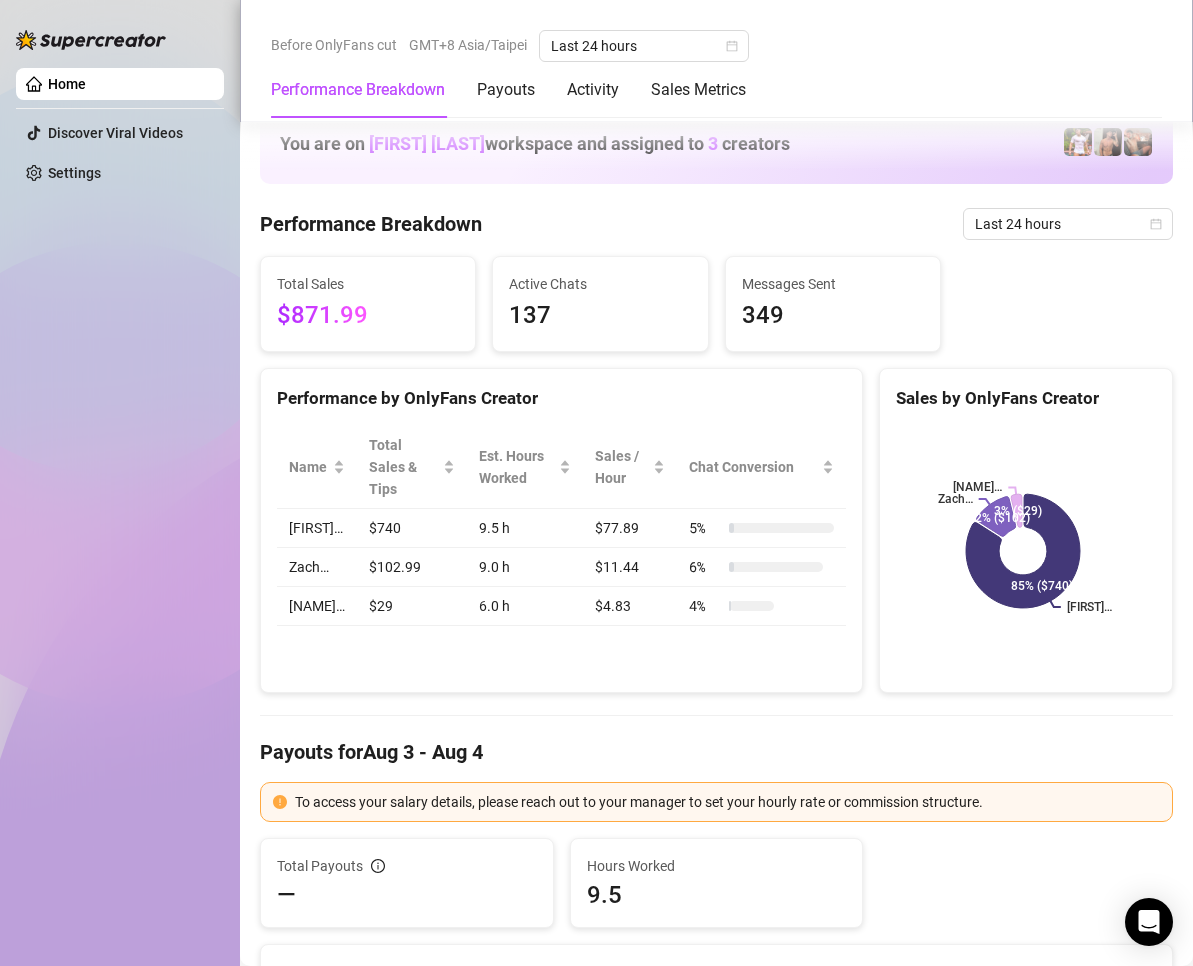 scroll, scrollTop: 0, scrollLeft: 0, axis: both 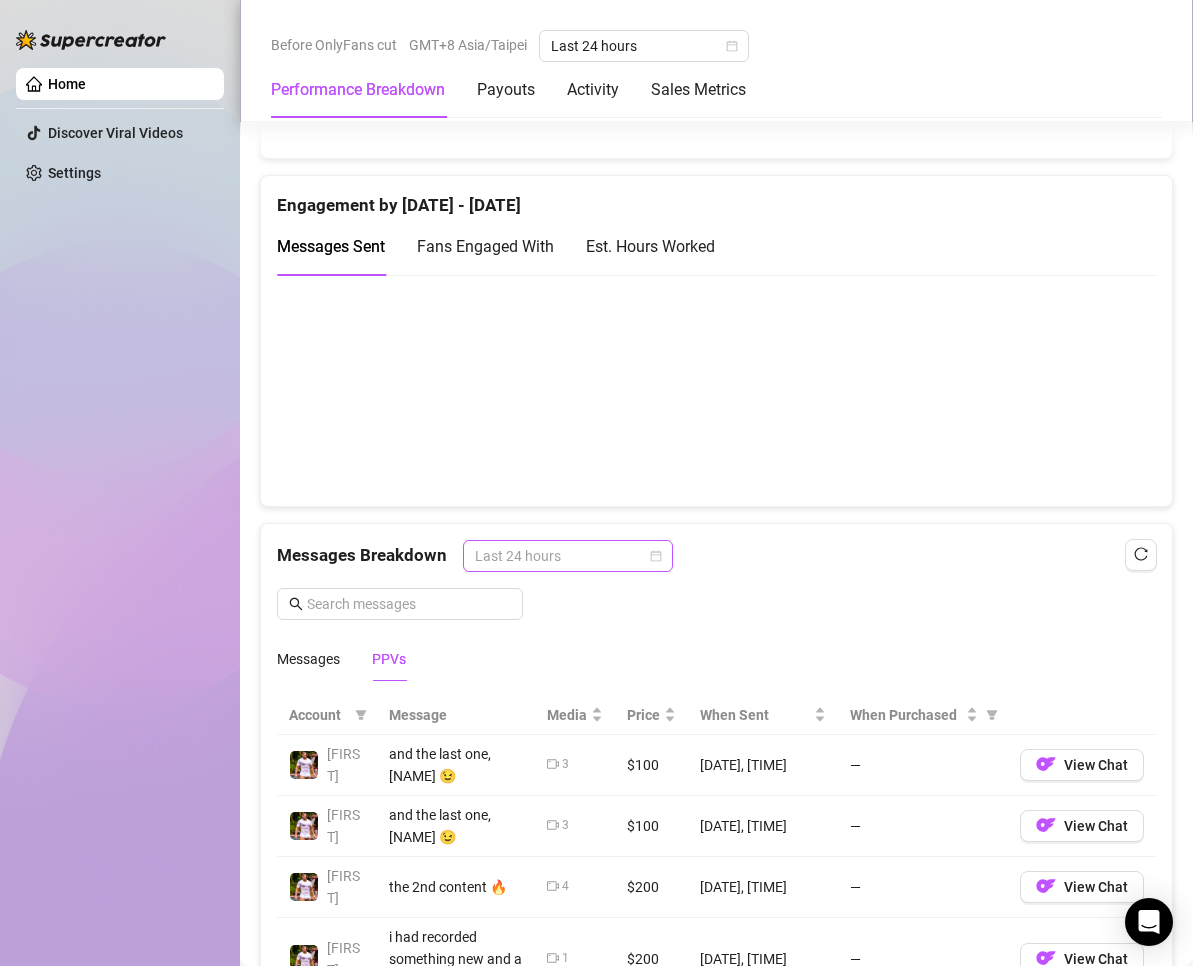 click on "Last 24 hours" at bounding box center [568, 556] 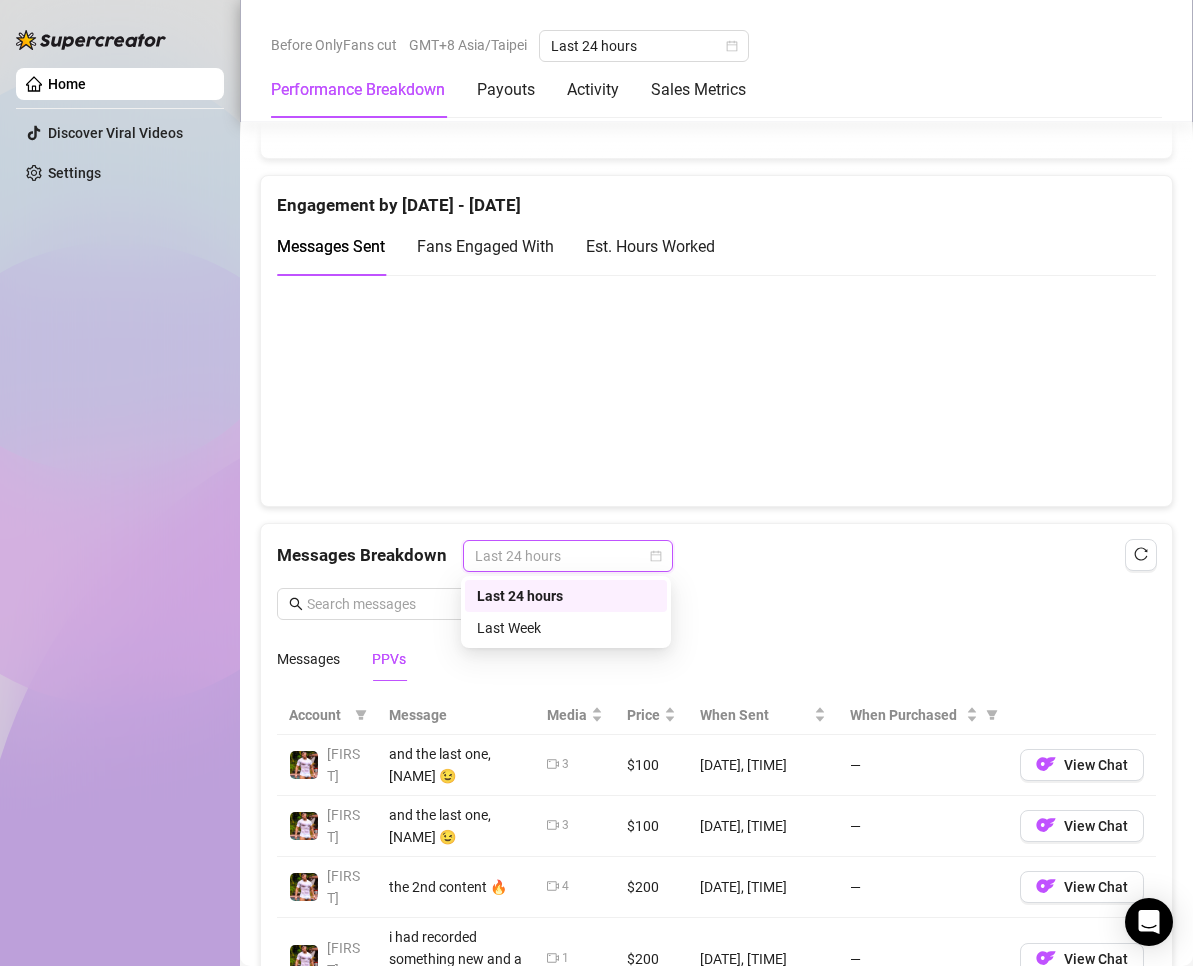 click on "Last 24 hours" at bounding box center [566, 596] 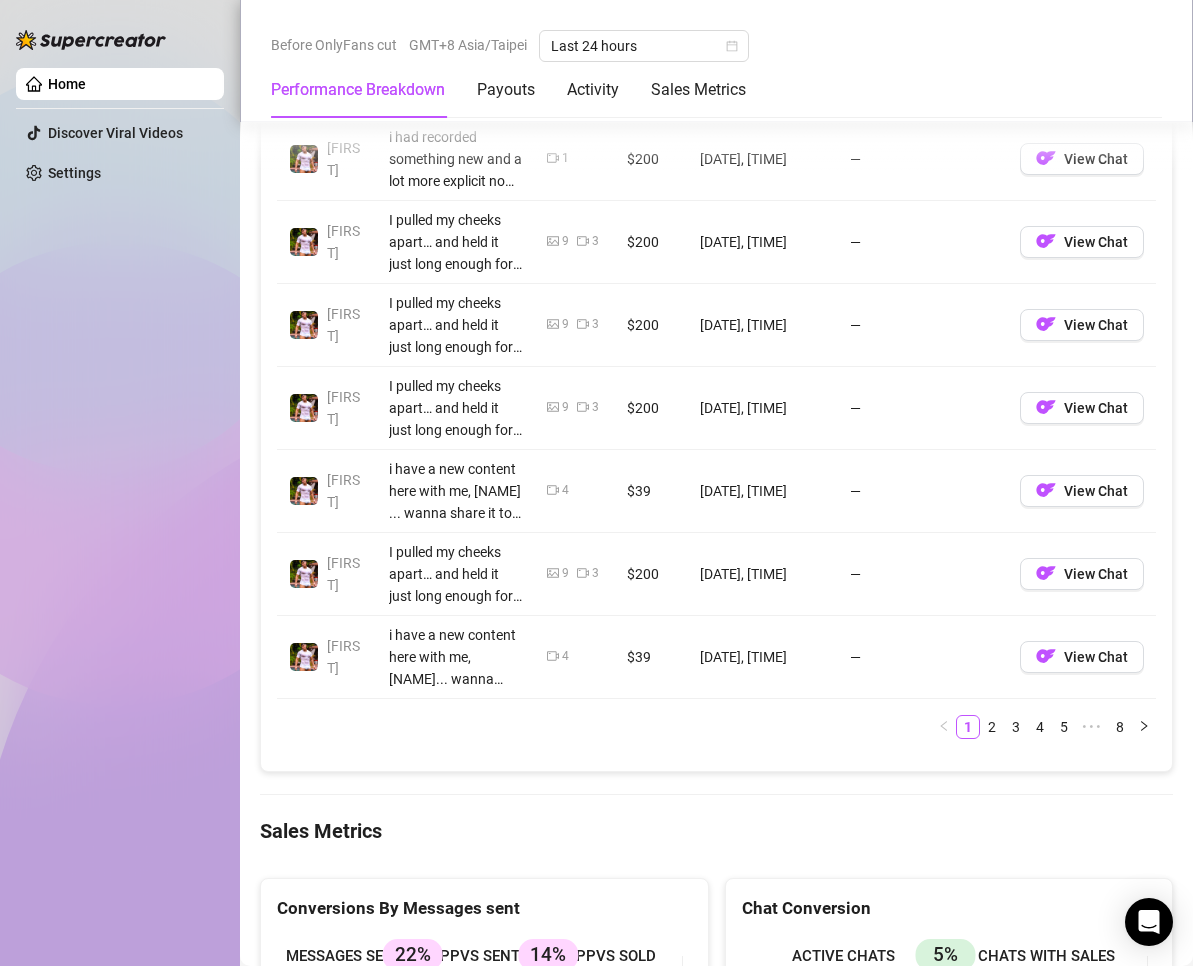 scroll, scrollTop: 2300, scrollLeft: 0, axis: vertical 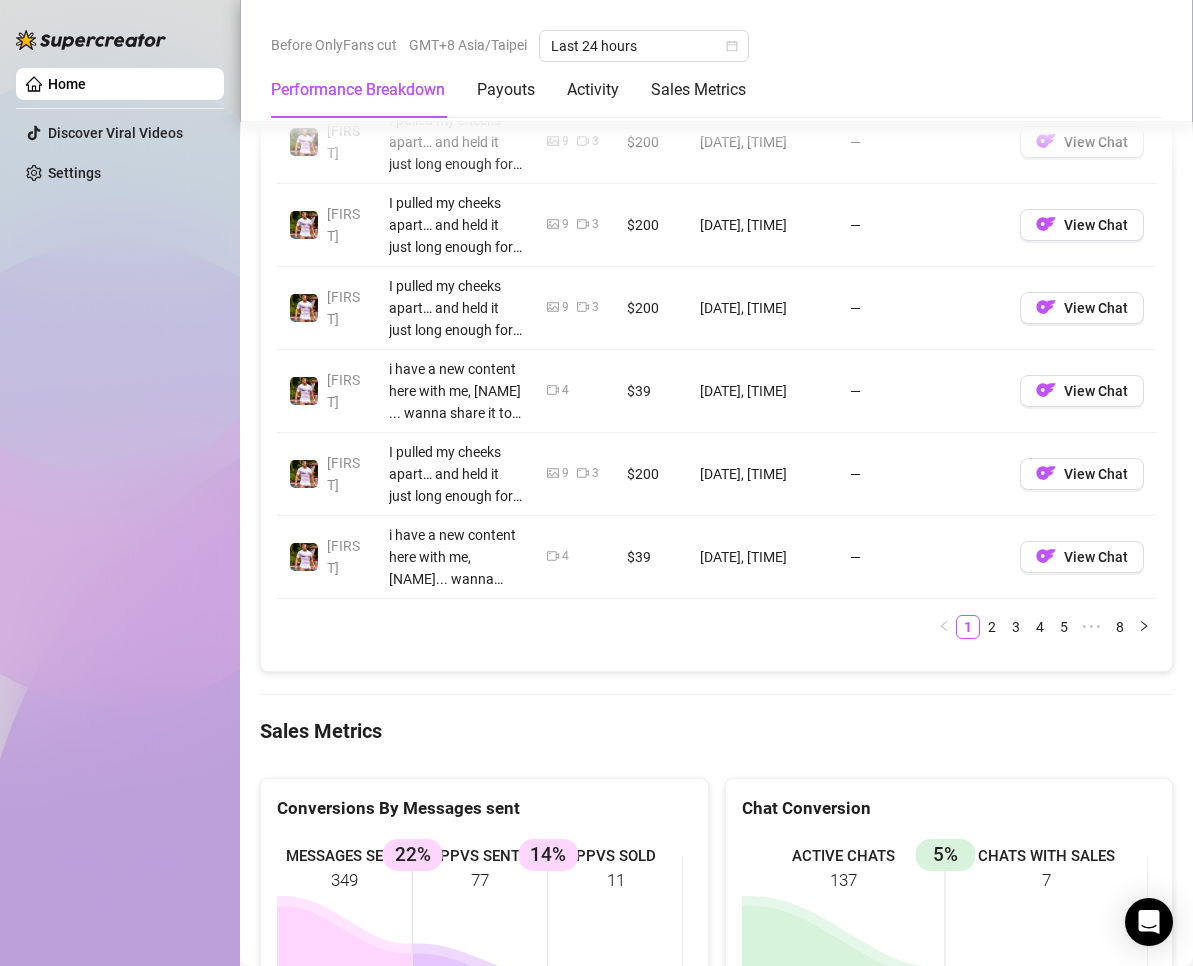 click on "2" at bounding box center (992, 627) 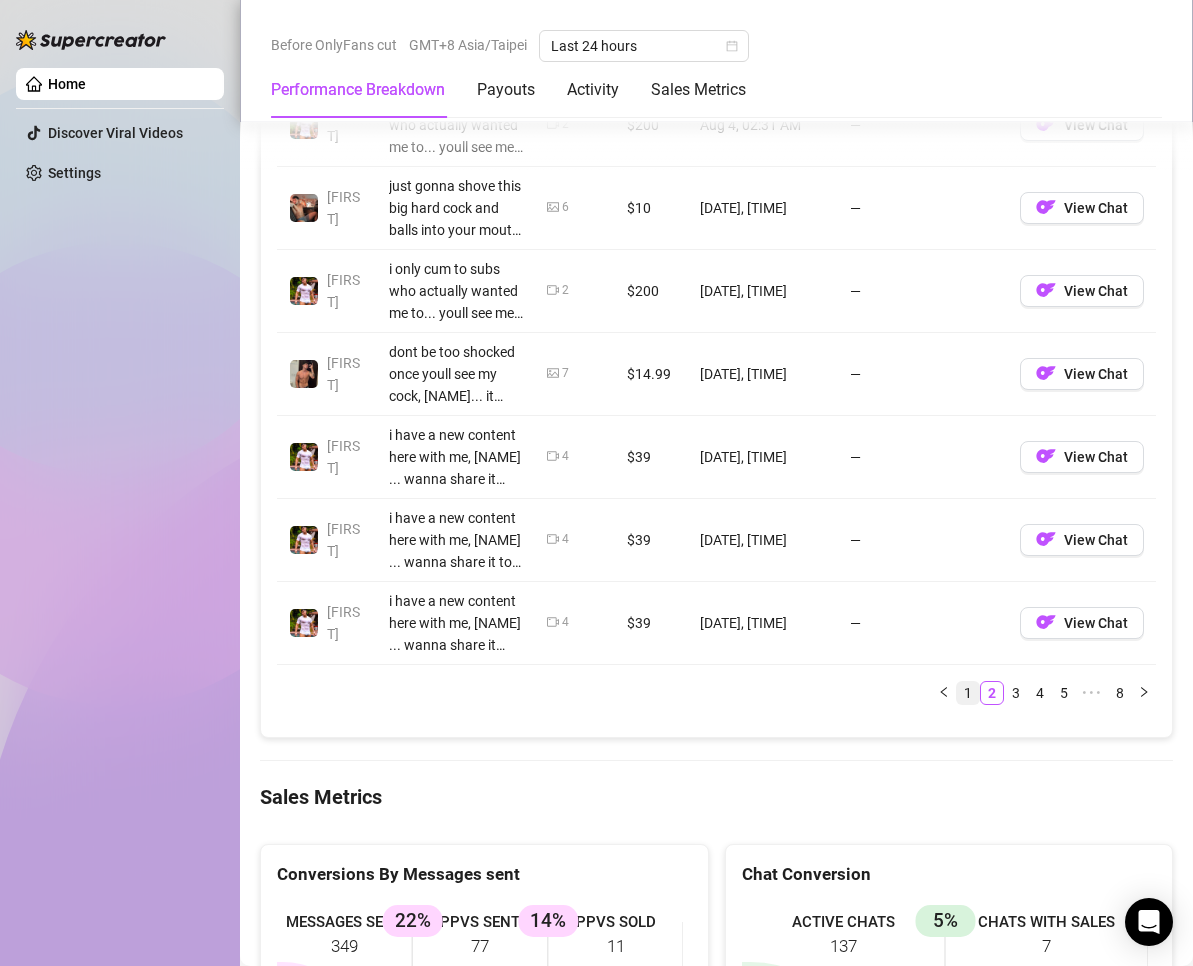 click on "1" at bounding box center [968, 693] 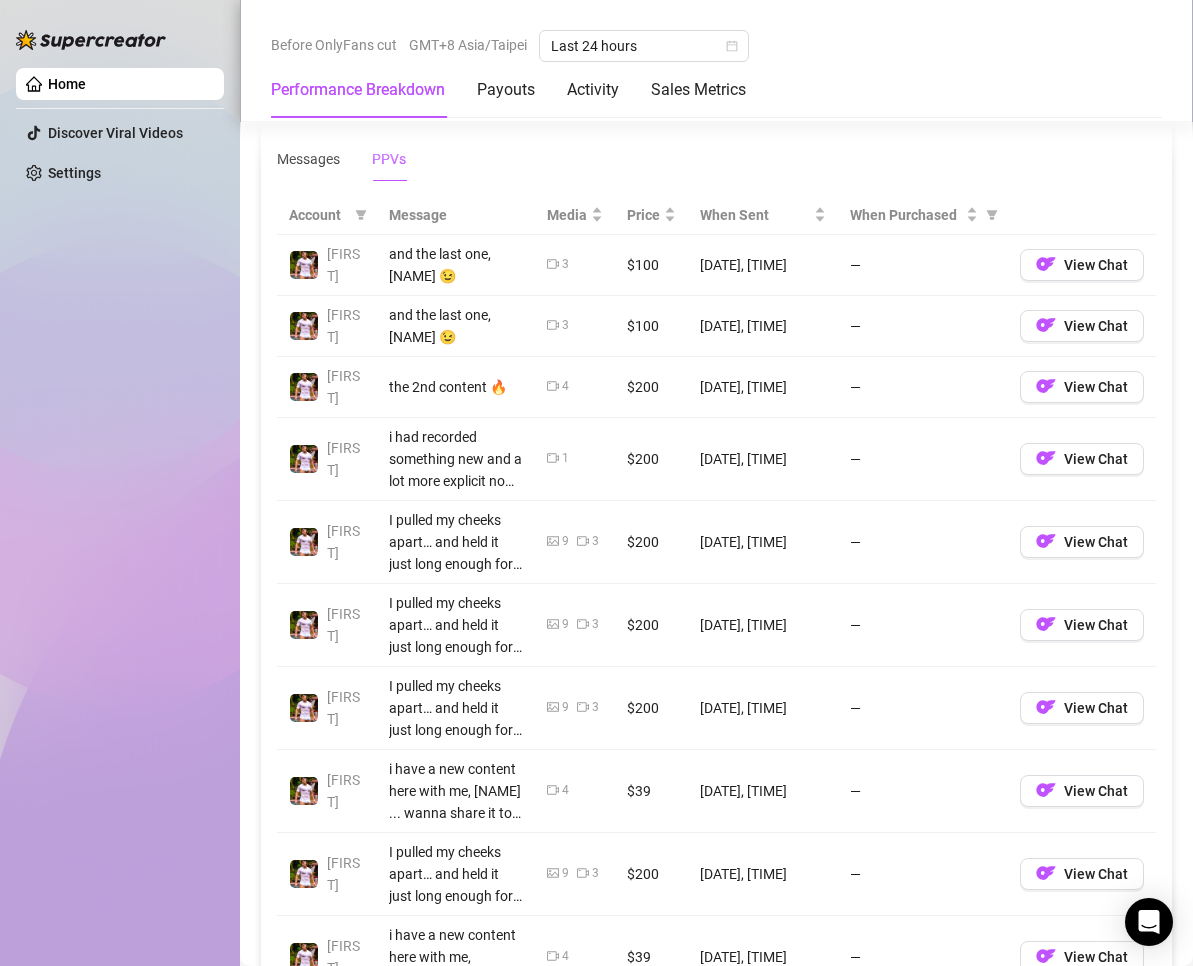 scroll, scrollTop: 1600, scrollLeft: 0, axis: vertical 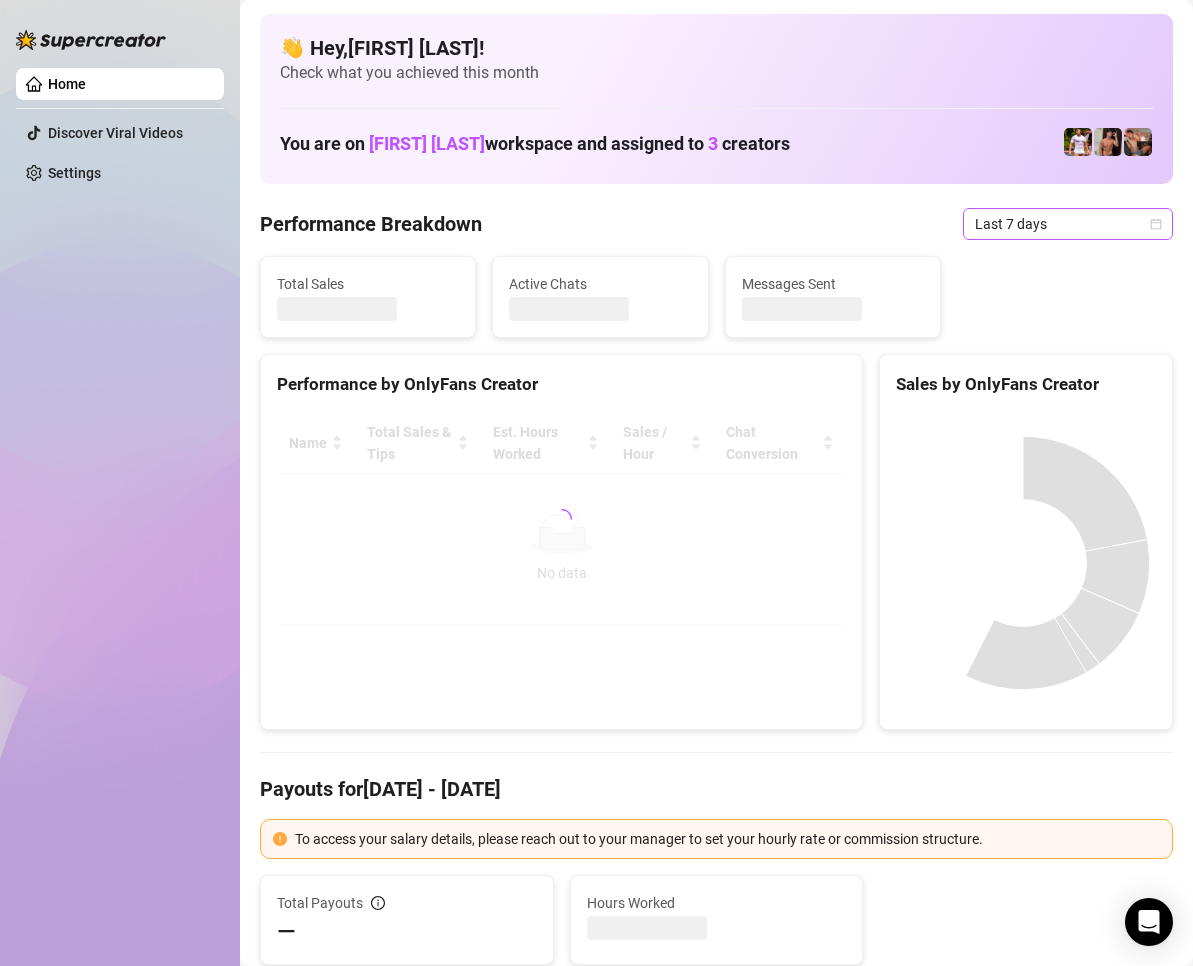 click on "Last 7 days" at bounding box center [1068, 224] 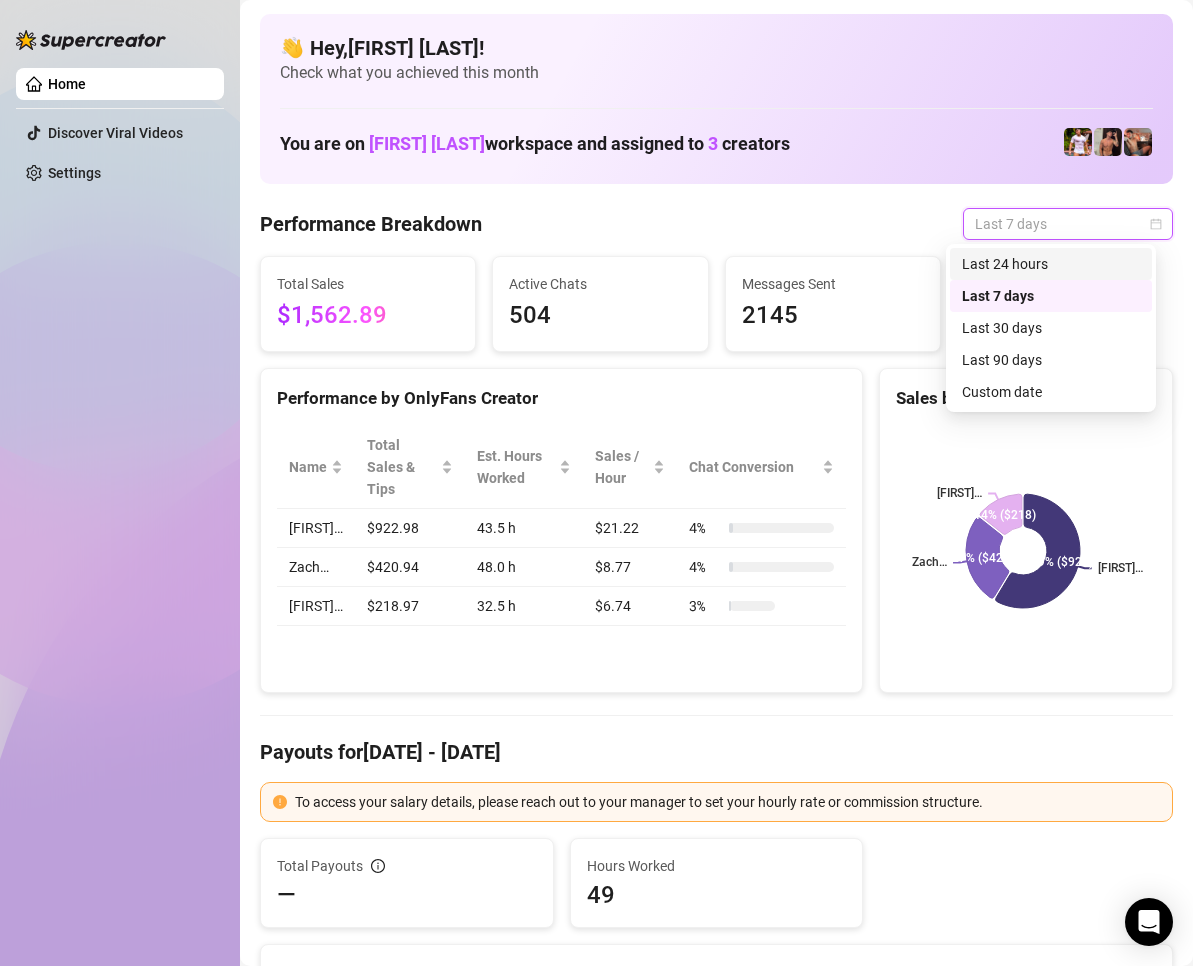 click on "Last 24 hours" at bounding box center (1051, 264) 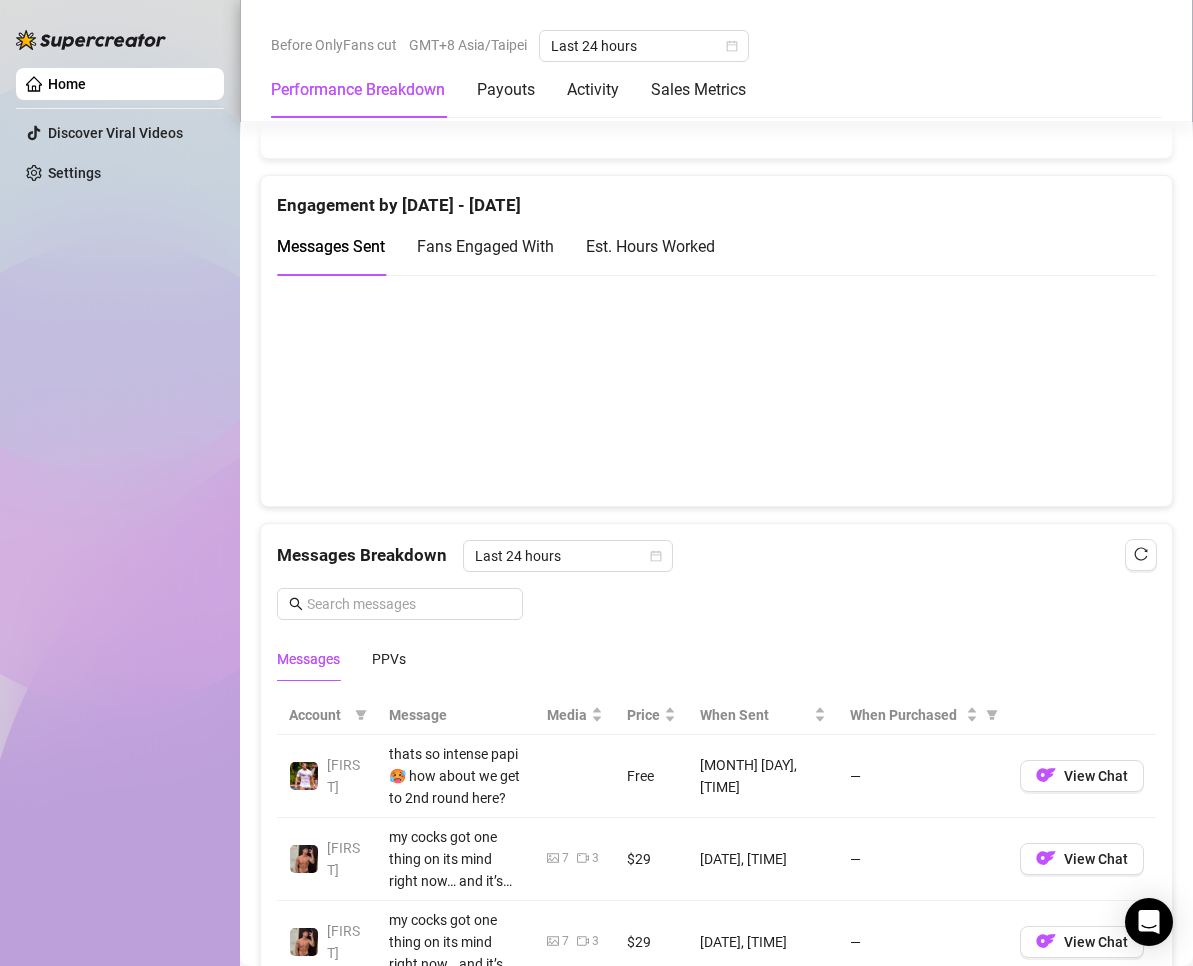 scroll, scrollTop: 1700, scrollLeft: 0, axis: vertical 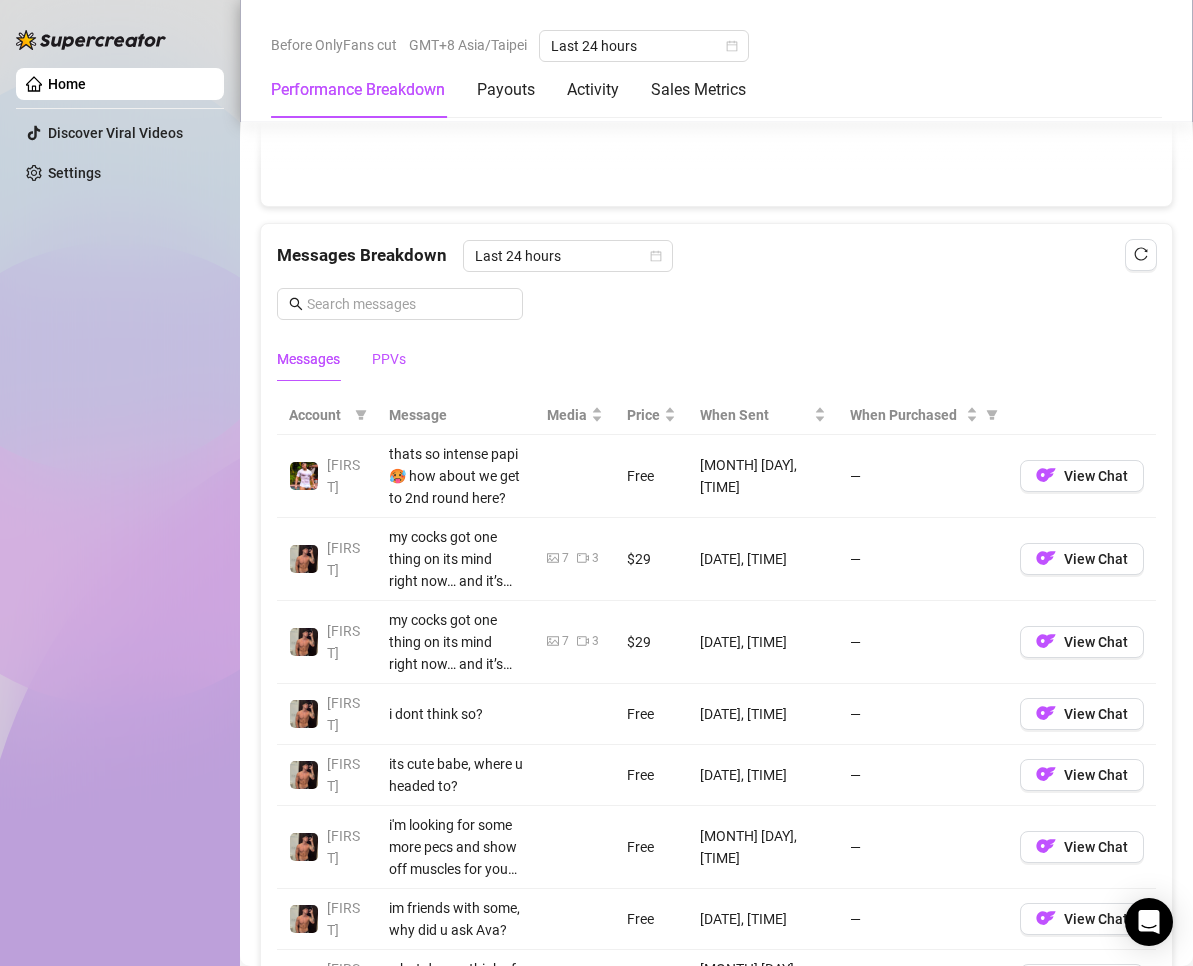 click on "PPVs" at bounding box center [389, 359] 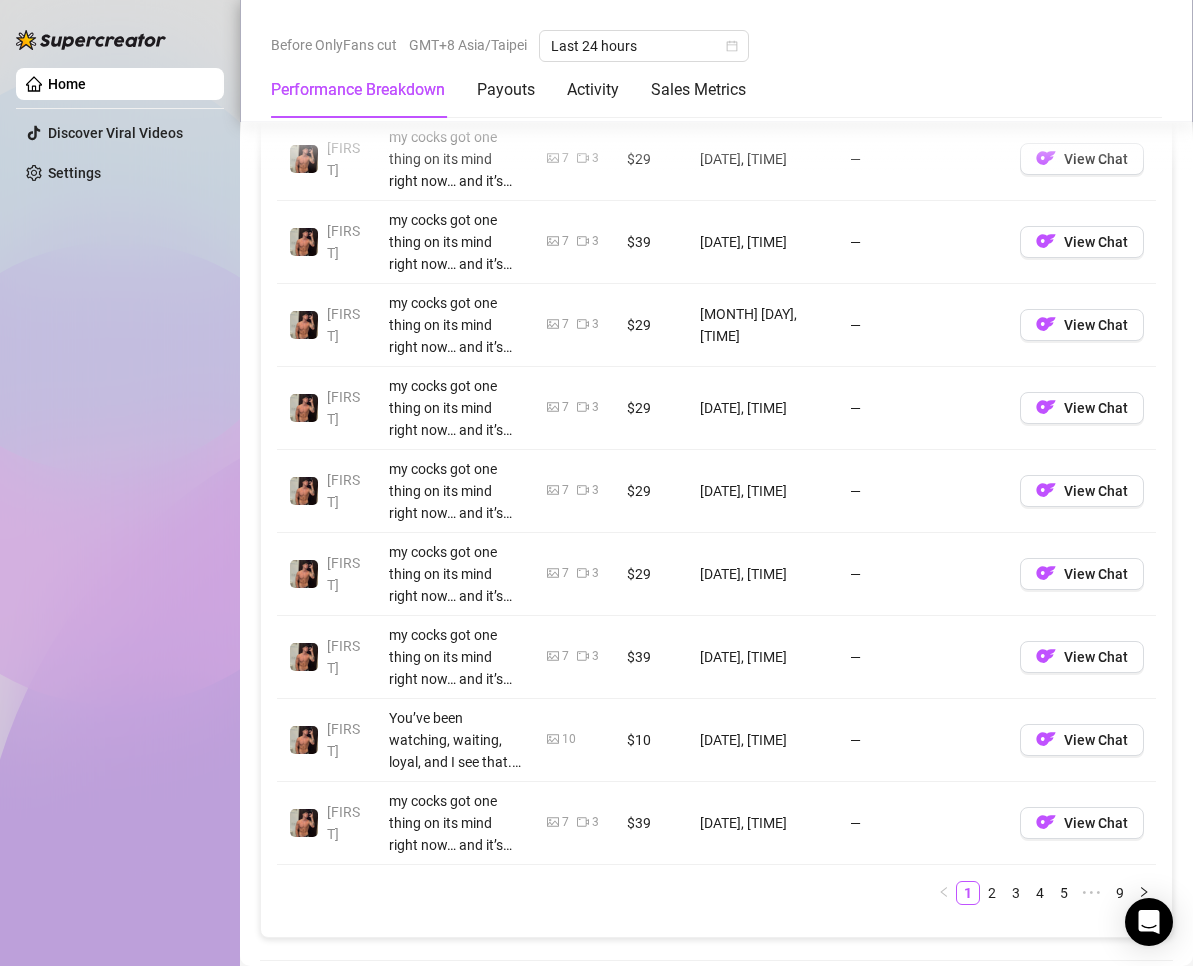 scroll, scrollTop: 1700, scrollLeft: 0, axis: vertical 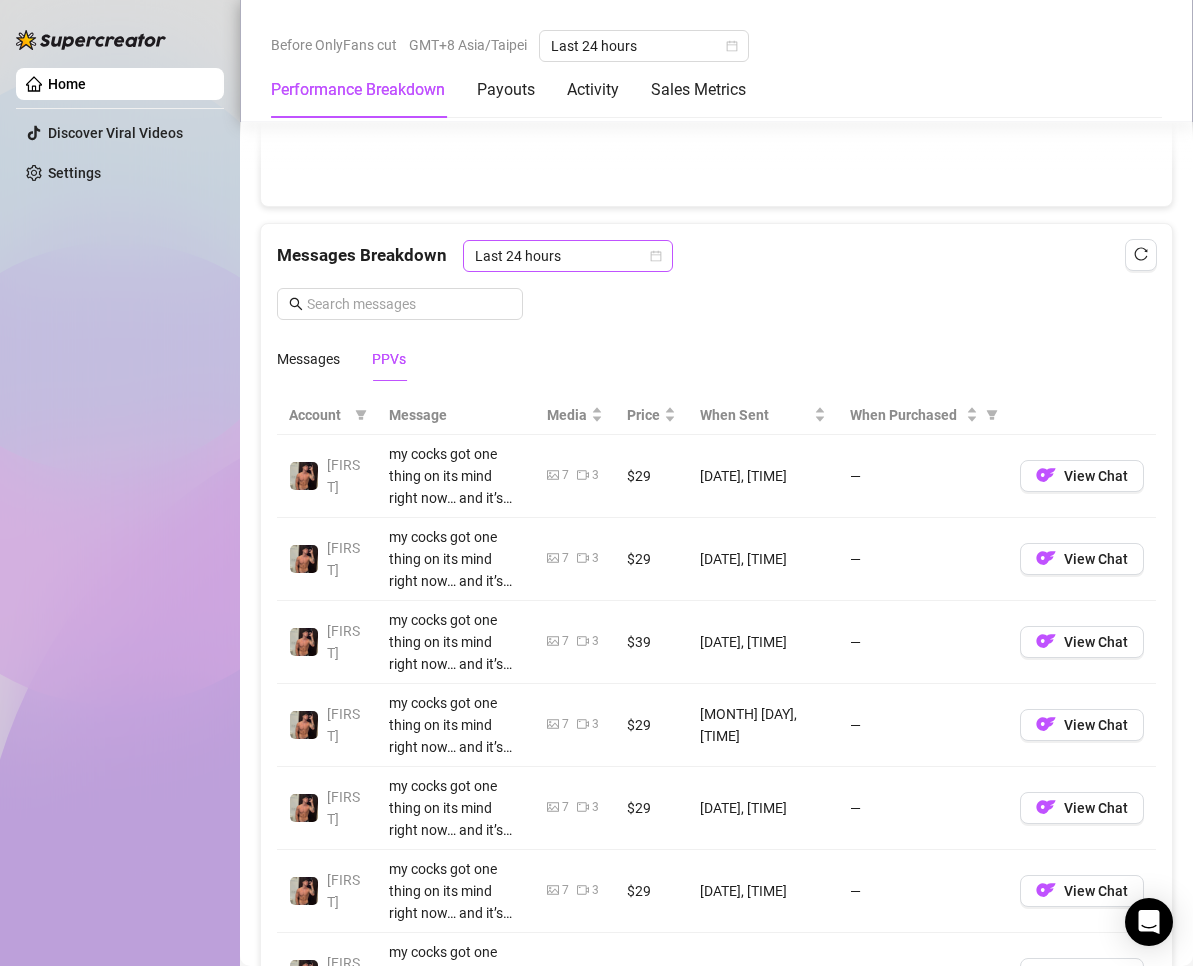 click on "Last 24 hours" at bounding box center [568, 256] 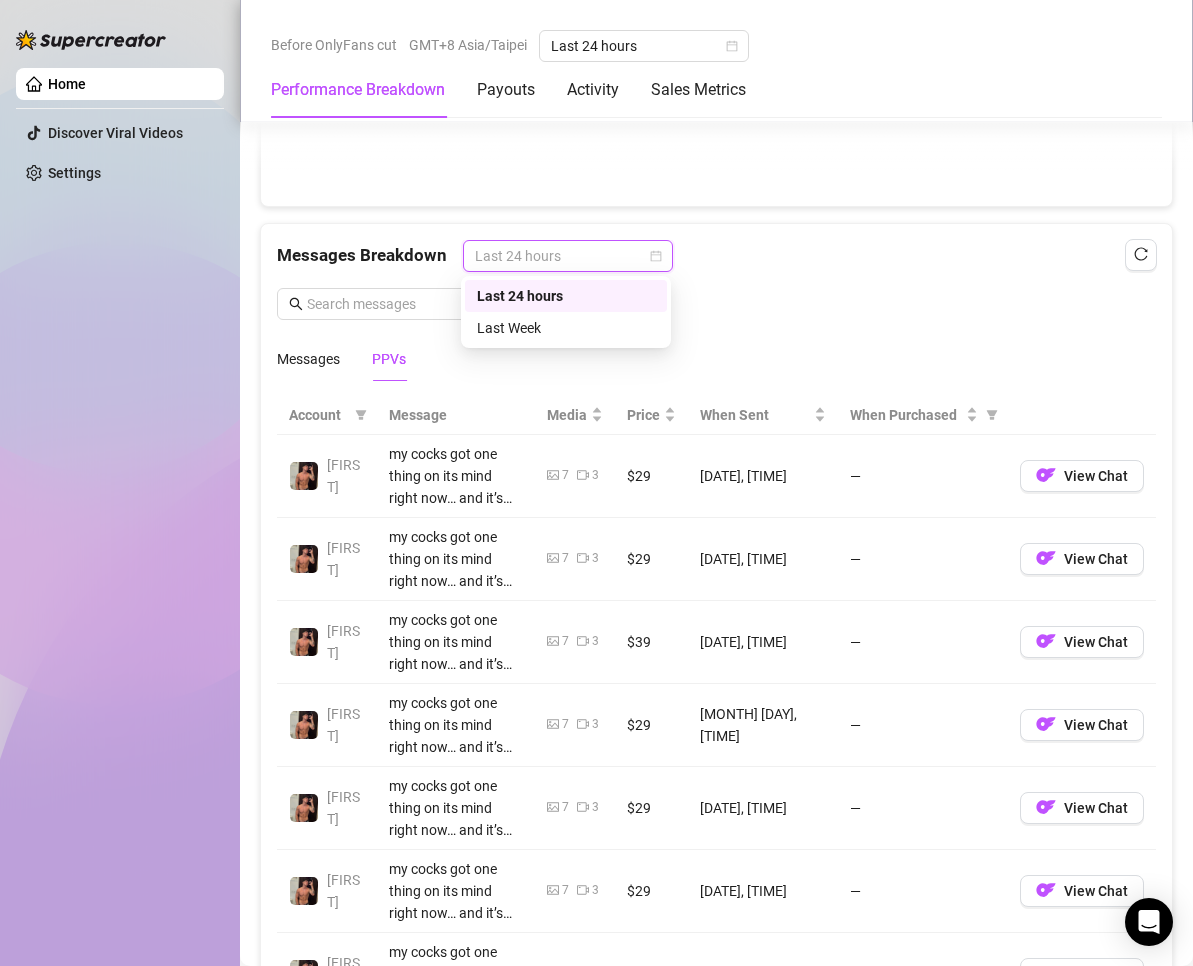 click on "Last 24 hours" at bounding box center [566, 296] 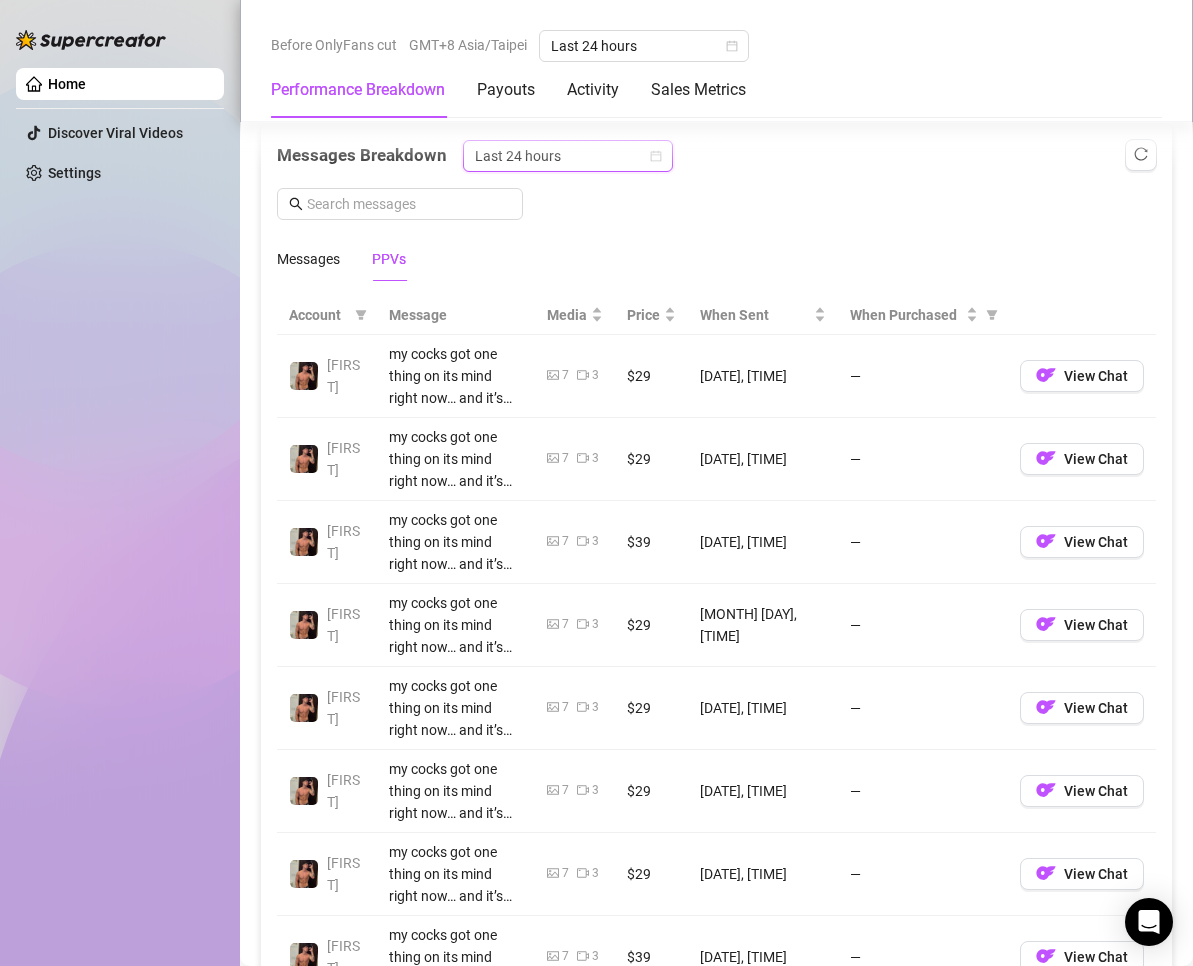 scroll, scrollTop: 2200, scrollLeft: 0, axis: vertical 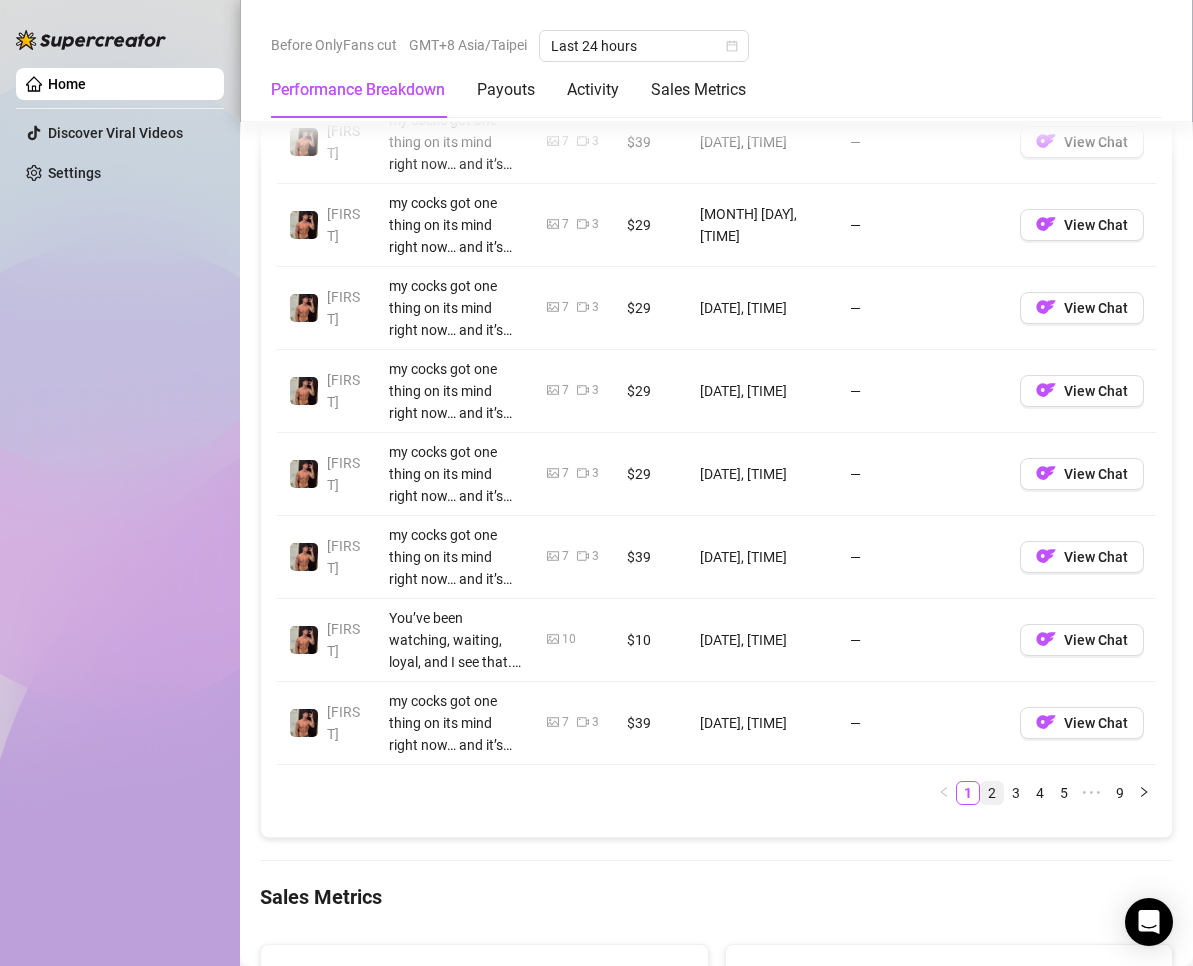 click on "2" at bounding box center [992, 793] 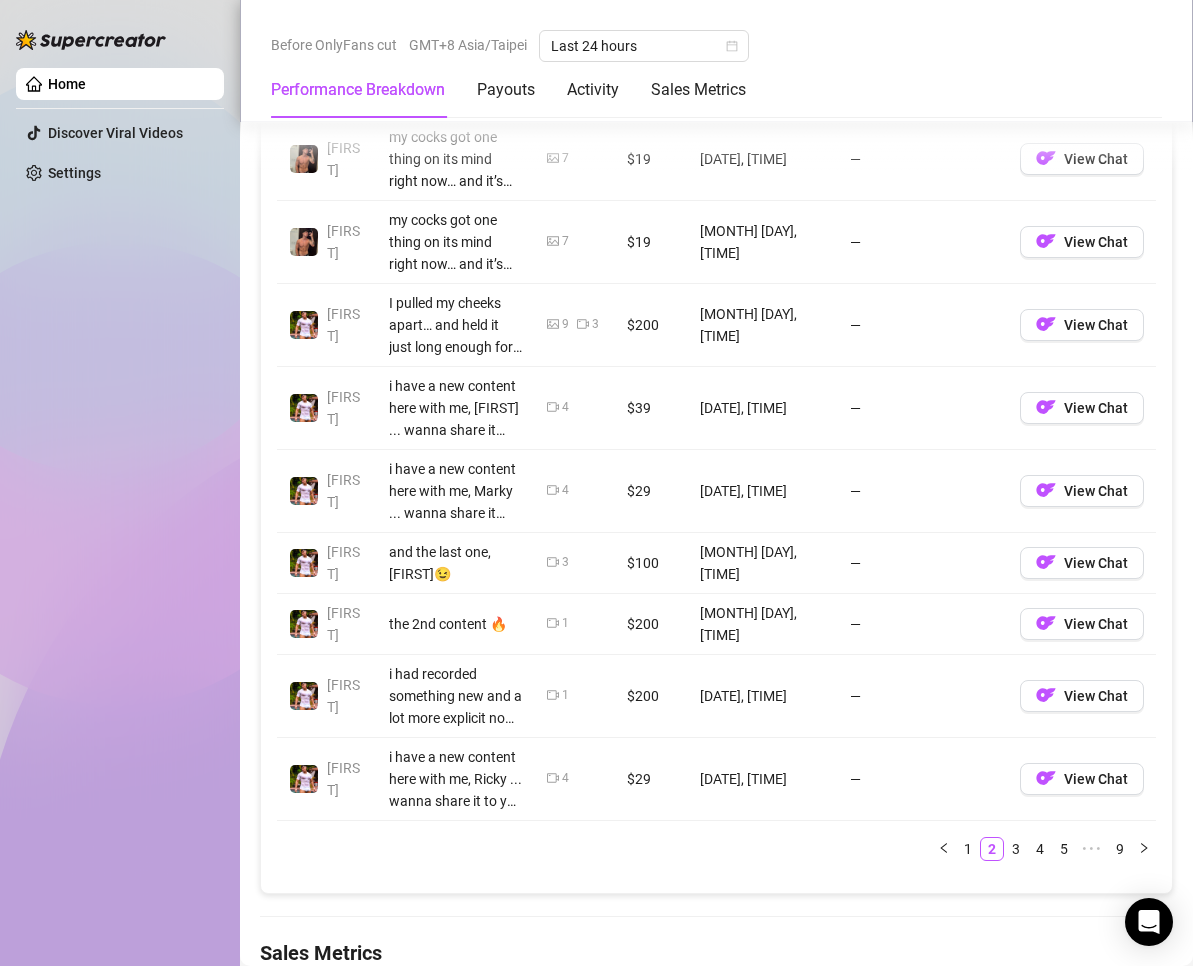 scroll, scrollTop: 2200, scrollLeft: 0, axis: vertical 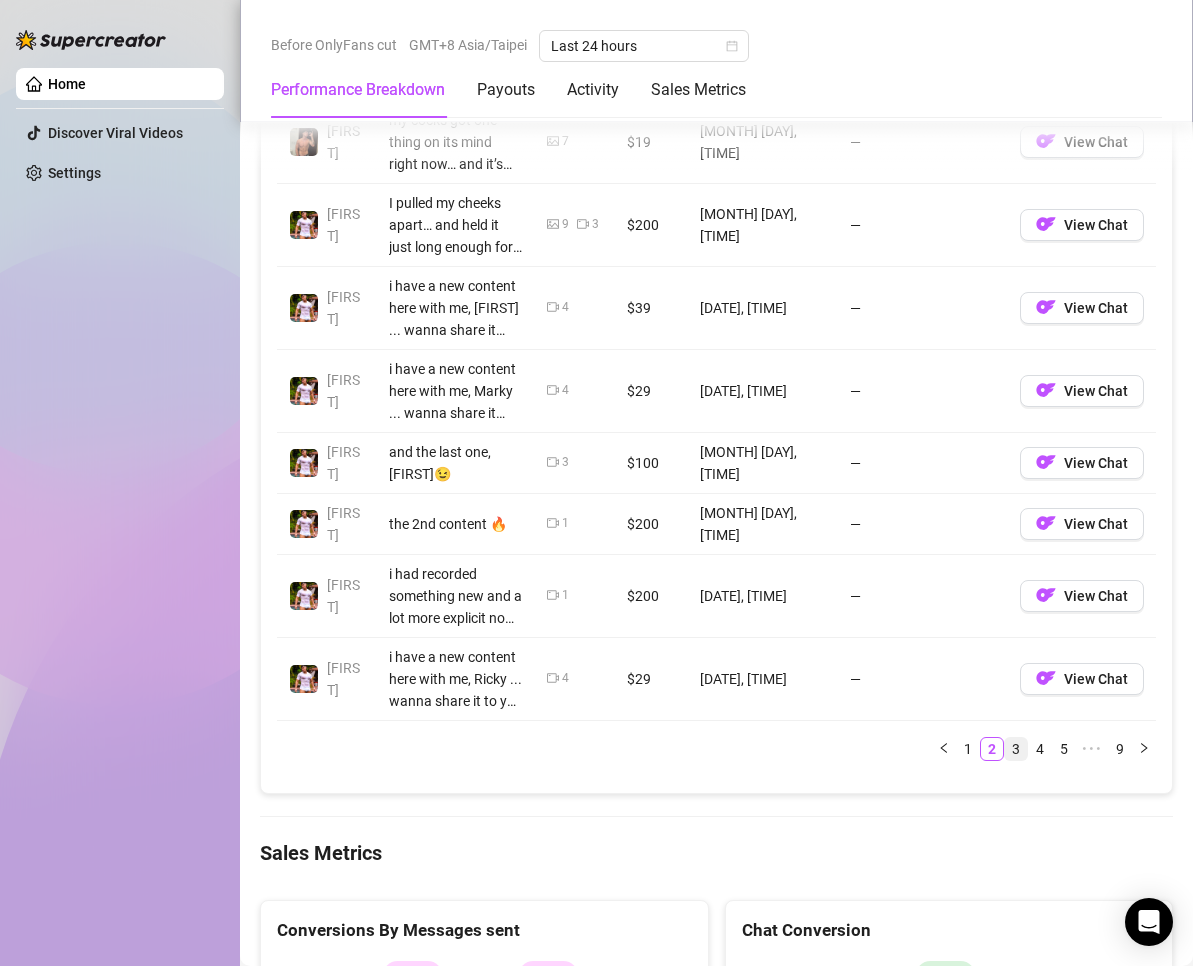 click on "3" at bounding box center [1016, 749] 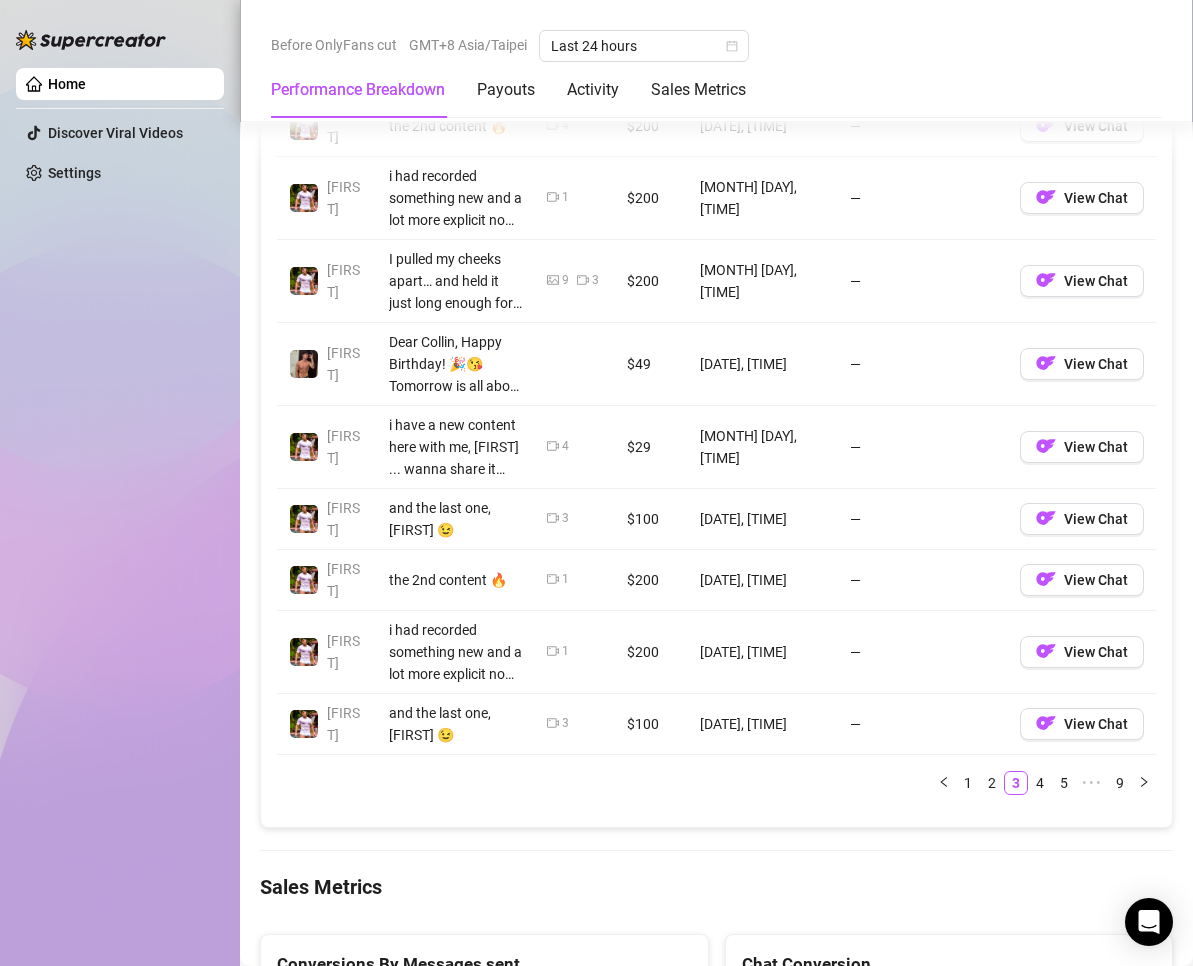 scroll, scrollTop: 2300, scrollLeft: 0, axis: vertical 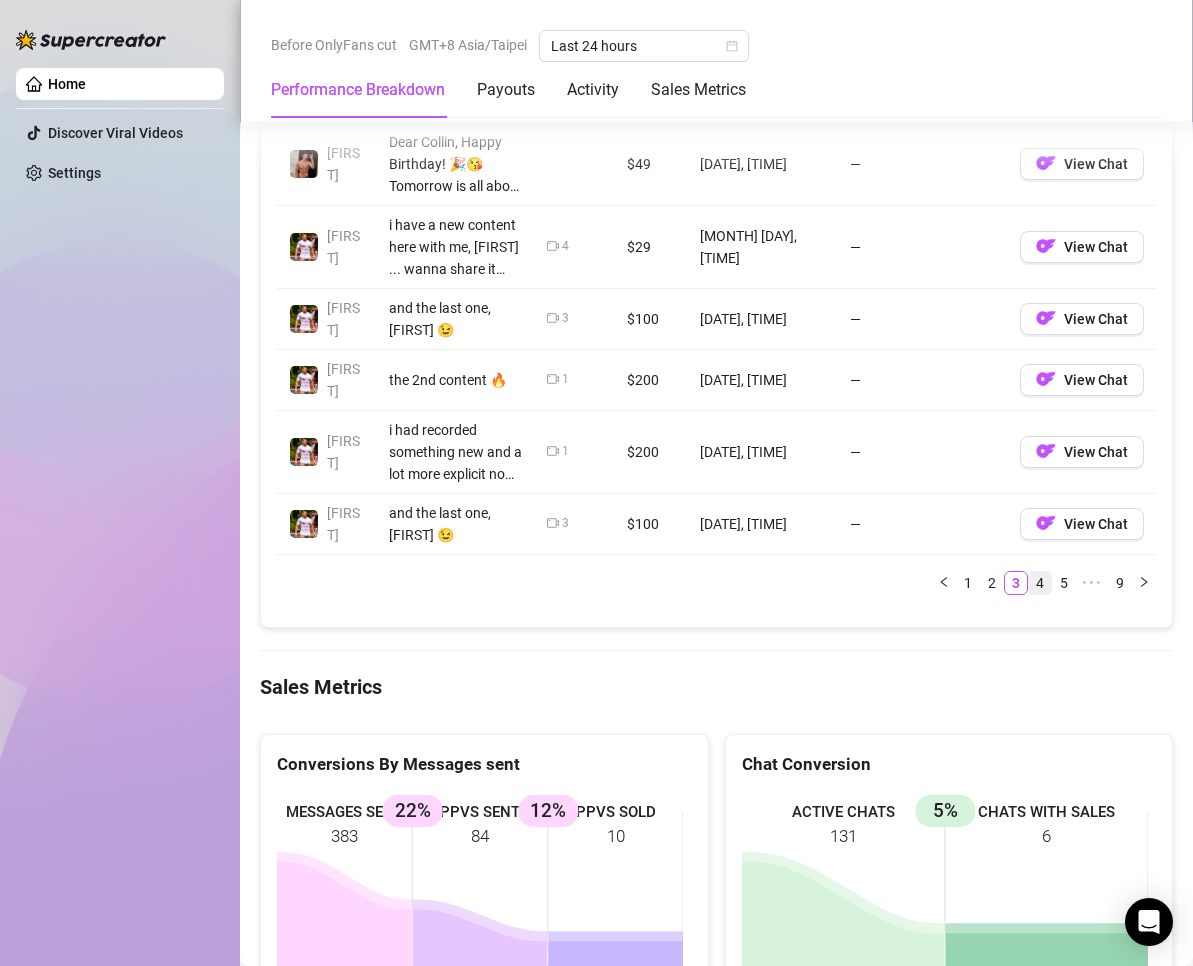 click on "Account Message Media Price When Sent When Purchased Hector and the last one, Lee 😉 3 $100 [MONTH] [DAY], [TIME] — View Chat Hector the 2nd content 🔥 4 $200 [MONTH] [DAY], [TIME] — View Chat Hector i had recorded something new and a lot more explicit now just for you, Lee. And i will be honest, this is so much hot and tempting 🥵 i dont know if you want this but i tell you this is 100% naked, all out. I will send a total of $500 locked content, once u unlocked them, i'll send you this one 💦😈 1 $200 [MONTH] [DAY], [TIME] — View Chat Hector I  pulled my cheeks apart… and held it just long enough for you to see everything🍑👀 wide open, no shame, just waiting. Up close, raw, dripping, aching for you. But this view? It’s only for the ones who earn it, Roman 😈 You ready to unlock what I saved just for you, Roman? This is one of my exclusive and explicit contents, all yours if you want it 🍑💦😈 9 3 $200 [MONTH] [DAY], [TIME] — View Chat Zach $49 [MONTH] [DAY], [TIME] — View Chat Hector 4 $29 — Hector" at bounding box center (716, 203) 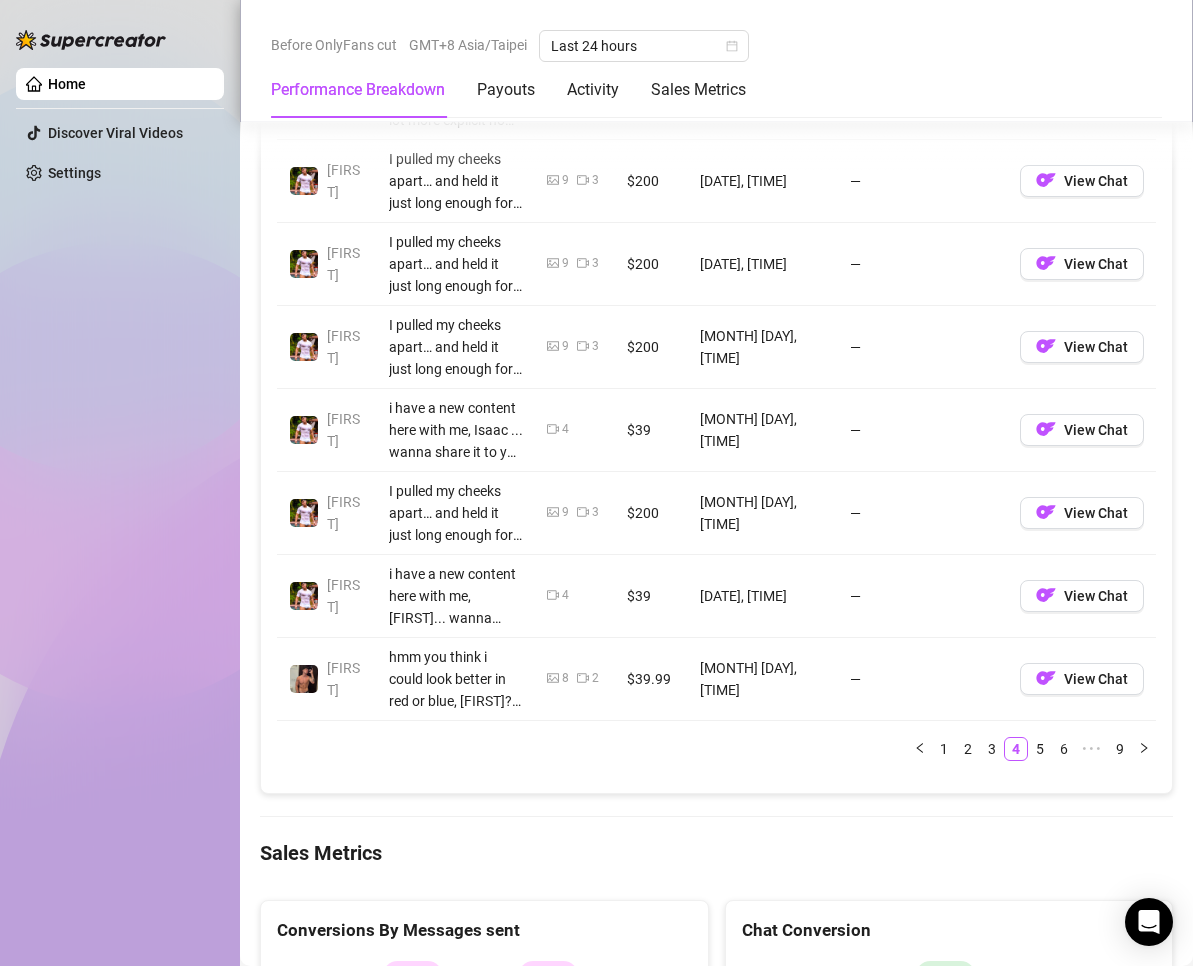 scroll, scrollTop: 2300, scrollLeft: 0, axis: vertical 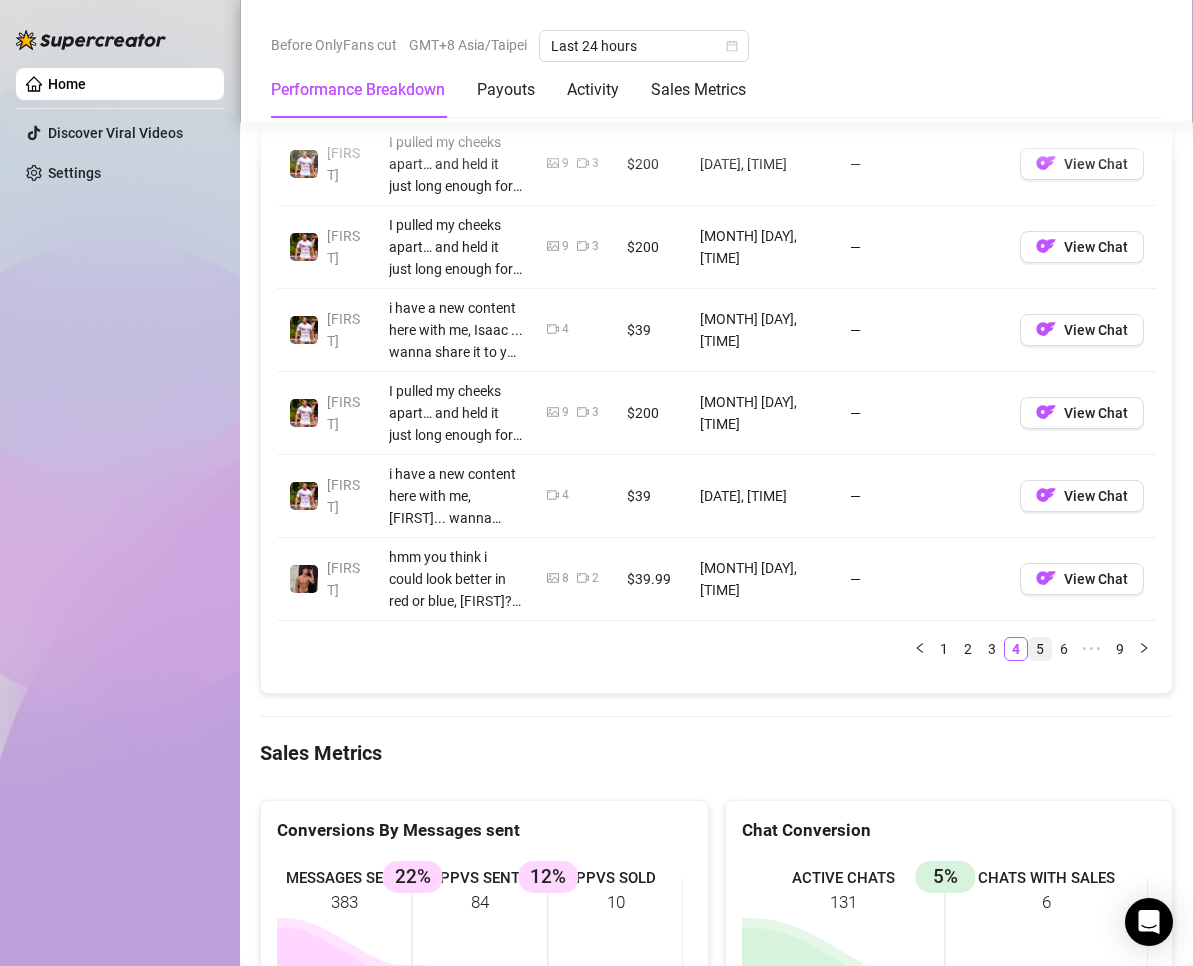 click on "5" at bounding box center [1040, 649] 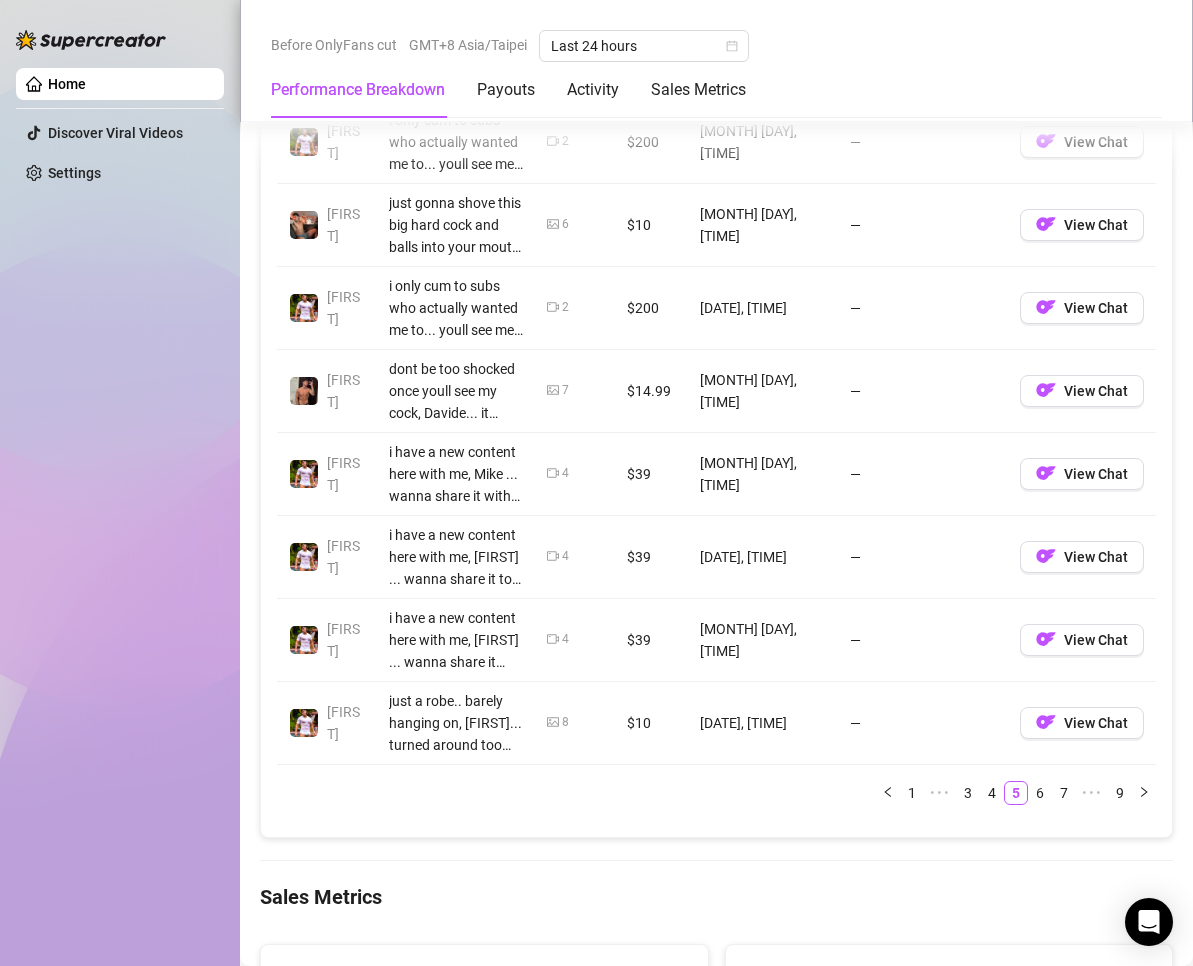 scroll, scrollTop: 2300, scrollLeft: 0, axis: vertical 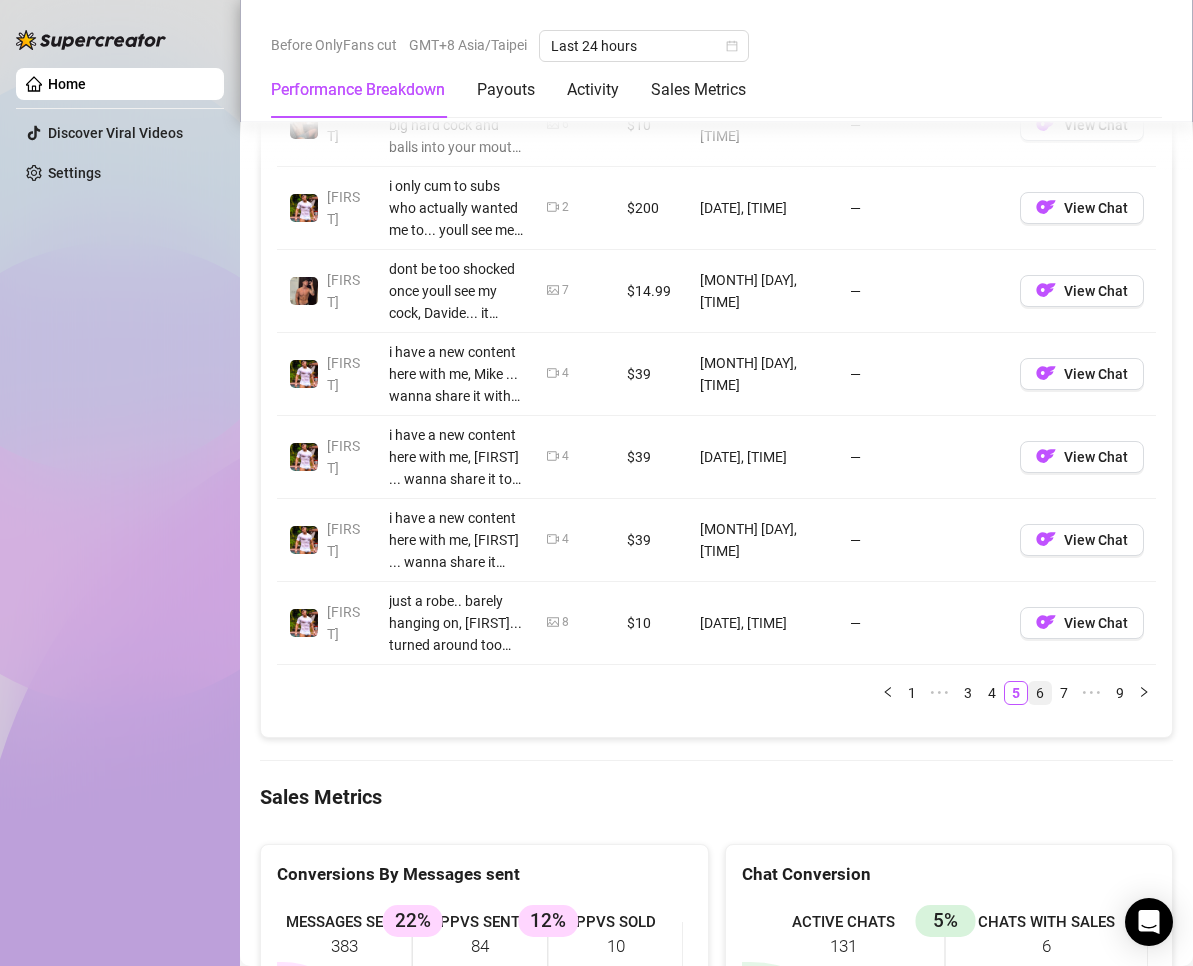 click on "6" at bounding box center [1040, 693] 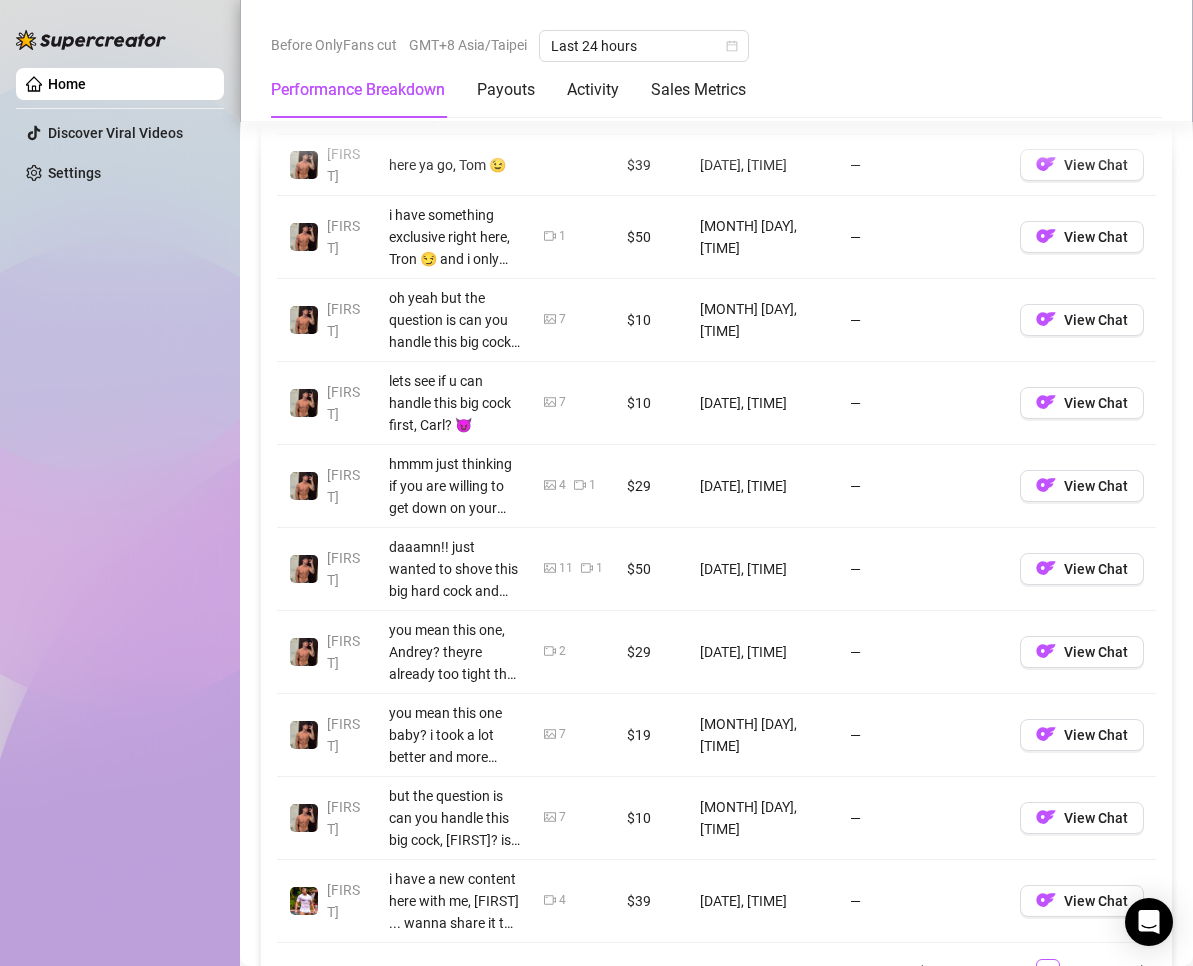scroll, scrollTop: 2200, scrollLeft: 0, axis: vertical 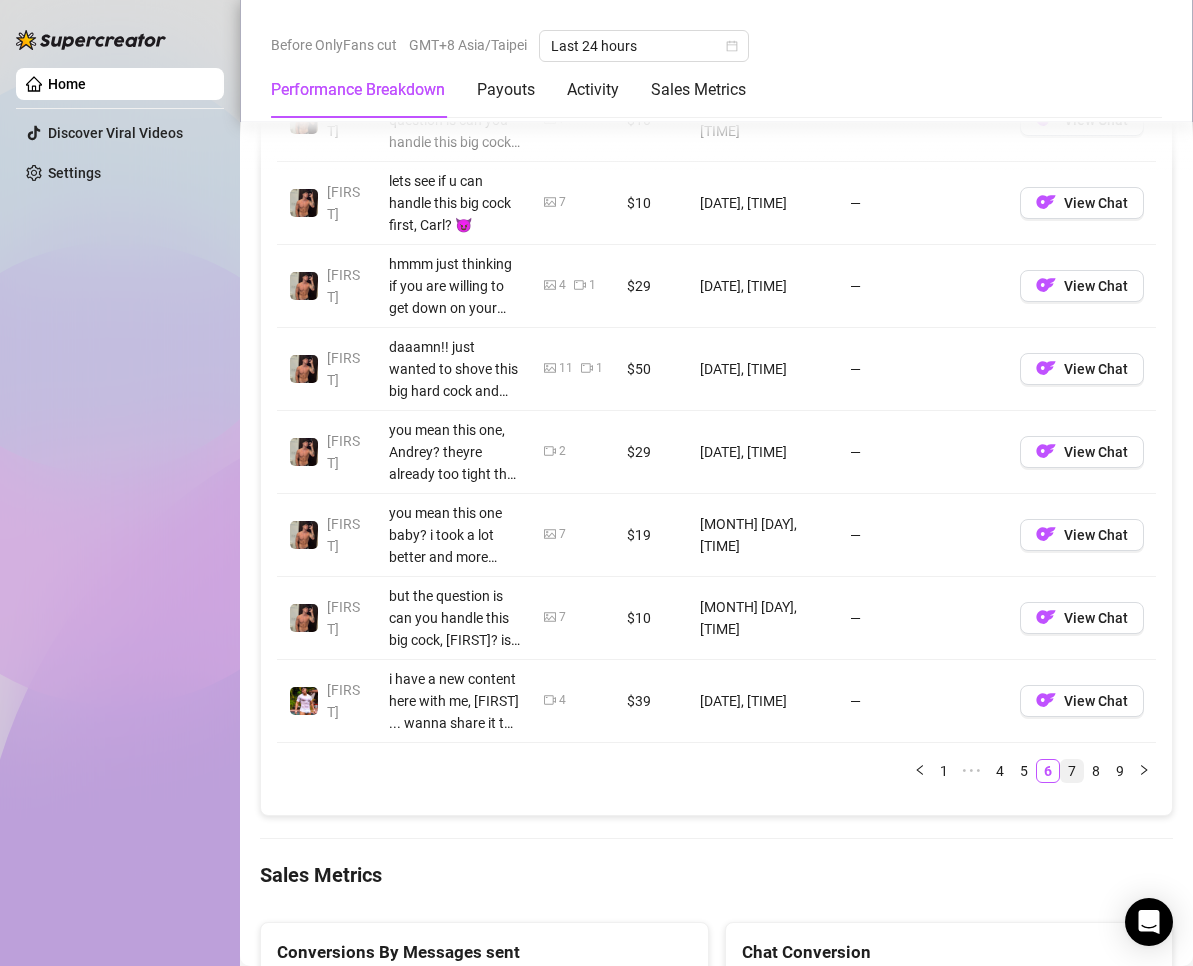 click on "7" at bounding box center (1072, 771) 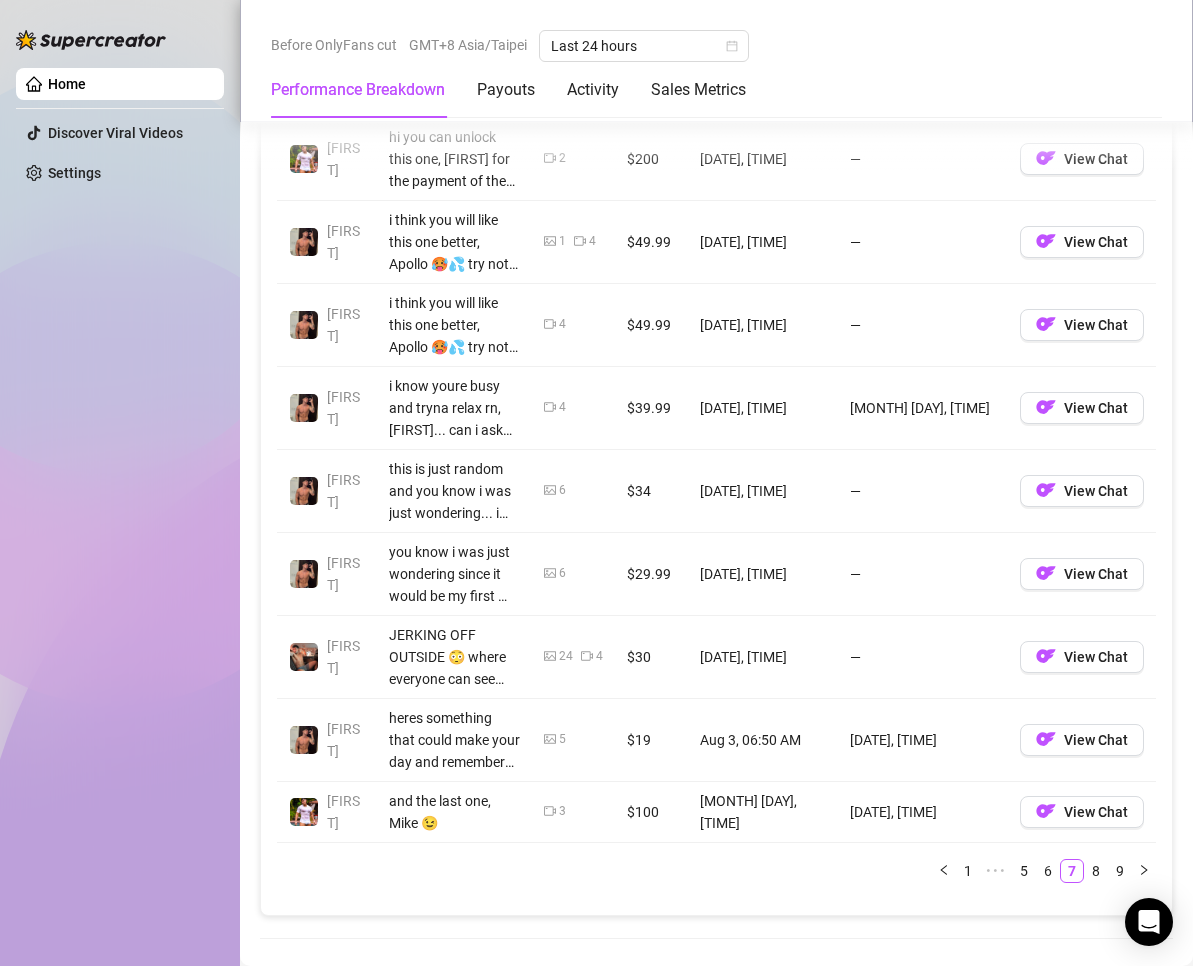 scroll, scrollTop: 2200, scrollLeft: 0, axis: vertical 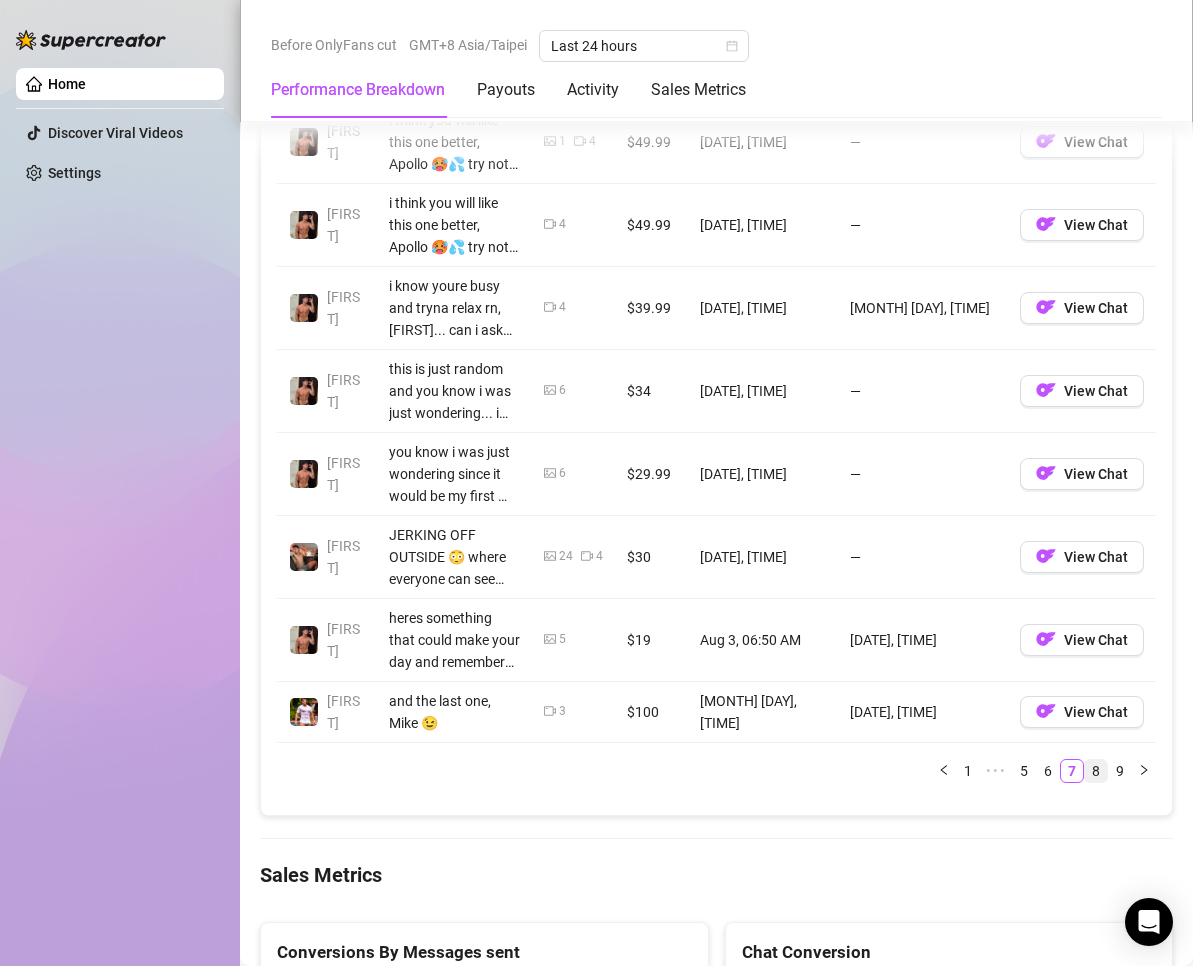 click on "8" at bounding box center (1096, 771) 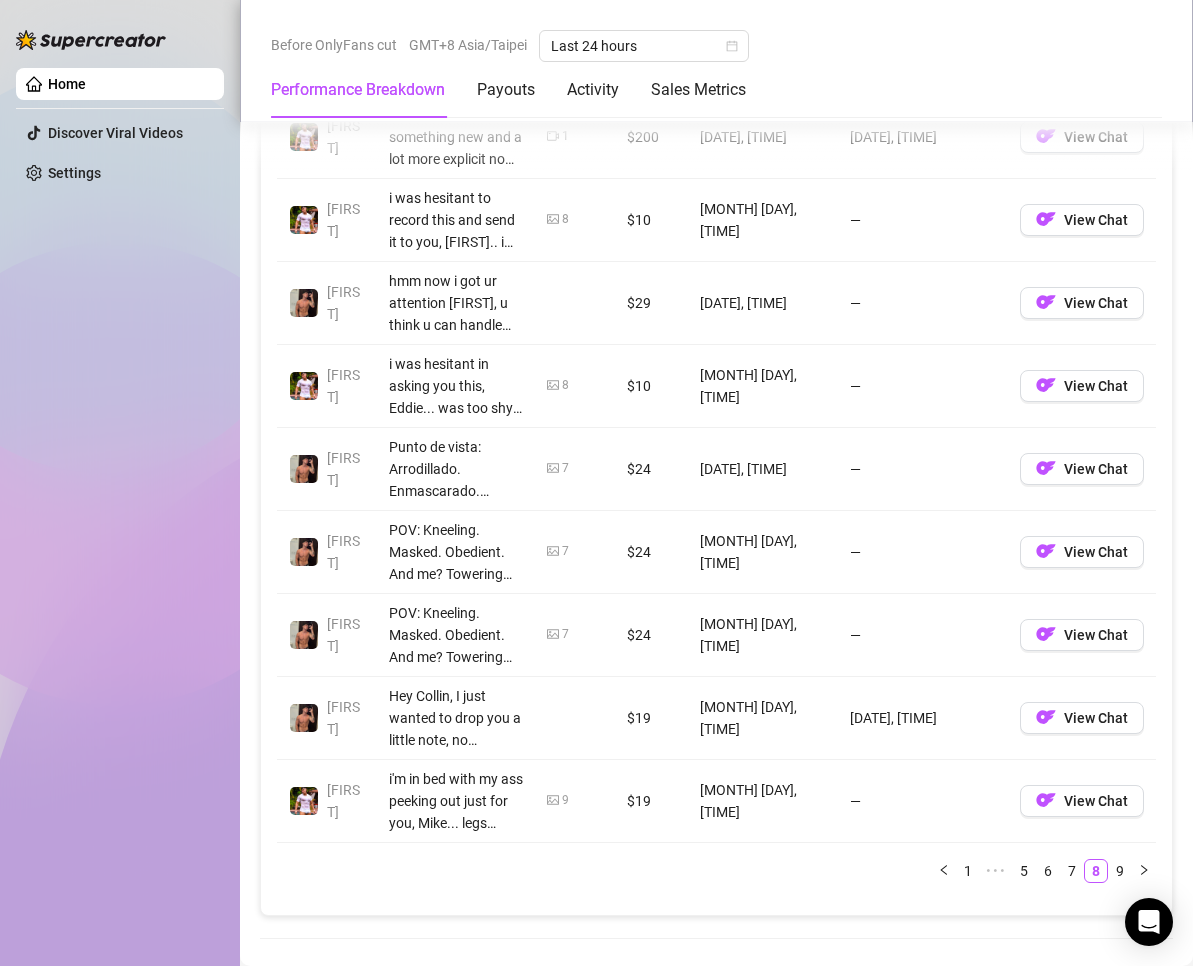 scroll, scrollTop: 2300, scrollLeft: 0, axis: vertical 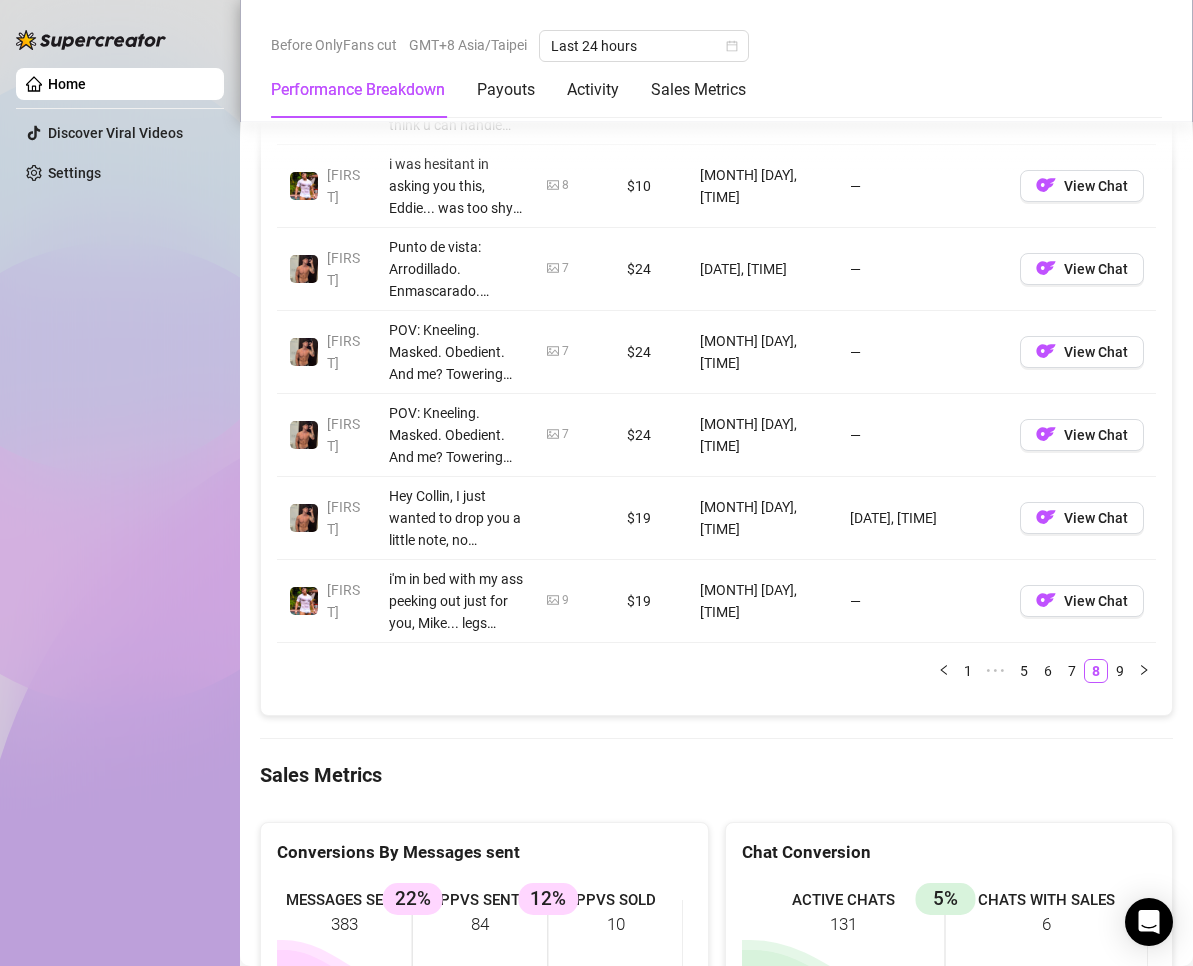 click on "Account Message Media Price When Sent When Purchased [FIRST] the 2nd content 🔥 1 $200 [DATE], [TIME] [DATE], [TIME] View Chat [FIRST] i had recorded something new and a lot more explicit now just for you, [FIRST]. And i will be honest, this is so much hot and tempting 🥵 i dont know if you want this but i tell you this is 100% naked, all out. I will send a total of $500 locked content, once u unlocked them i'll send you this one 💦😈 1 $200 [DATE], [TIME] [DATE], [TIME] View Chat [FIRST] i was hesitant to record this and send it to you, [FIRST].. im too shy for this but can u tell me, is it soft or hard? what do you think?🙈 8 $10 [DATE], [TIME] — View Chat [FIRST] hmm now i got ur attention [FIRST], u think u can handle me? 😏 $29 [DATE], [TIME] — View Chat [FIRST] i was hesitant in asking you this, [FIRST]... was too shy but can u tell me, is it soft or hard? what do you think?🙈 8 $10 [DATE], [TIME] — View Chat [FIRST] 7 $24 [DATE], [TIME] — View Chat [FIRST] 7 $24 [DATE], [TIME] — View Chat 7" at bounding box center [716, 239] 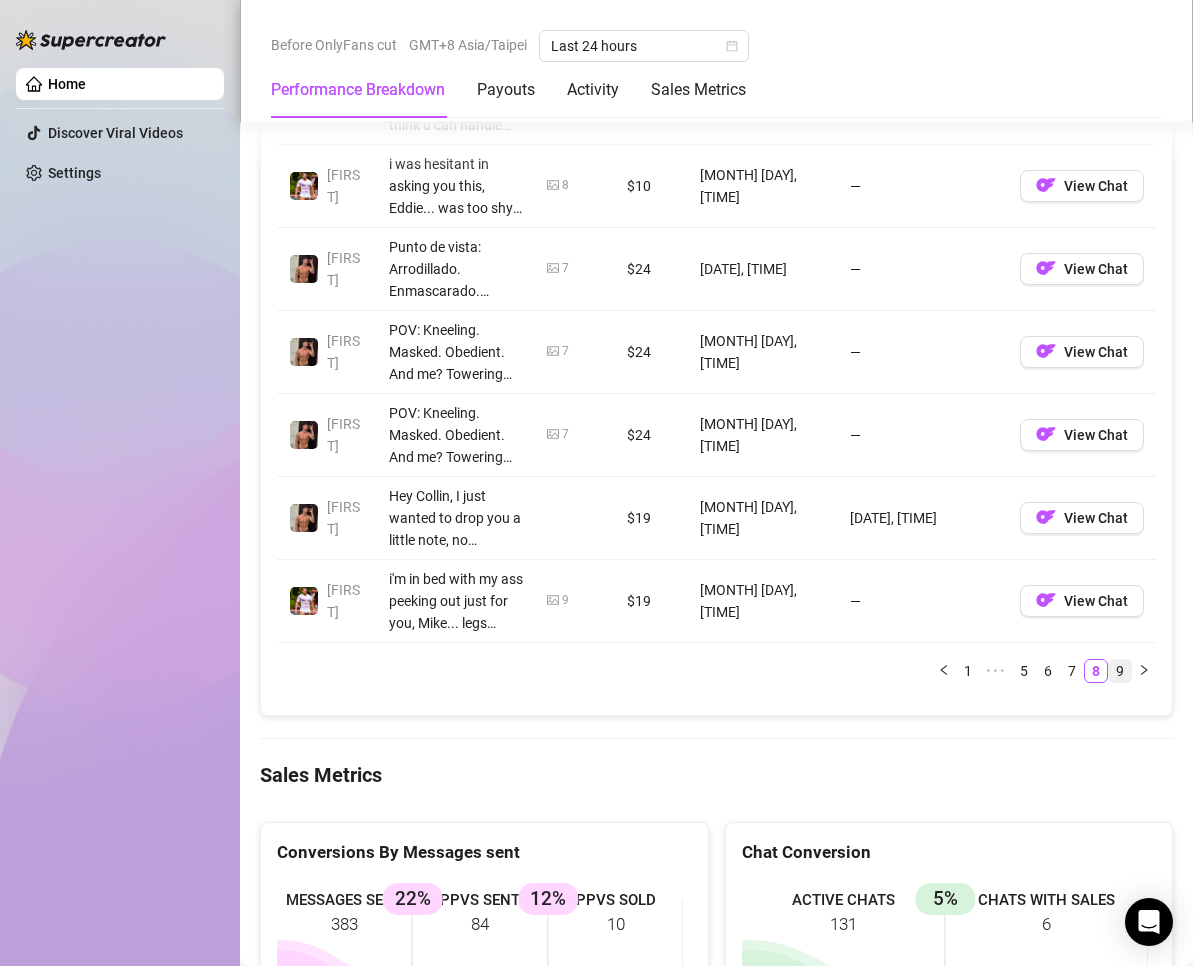 click on "9" at bounding box center [1120, 671] 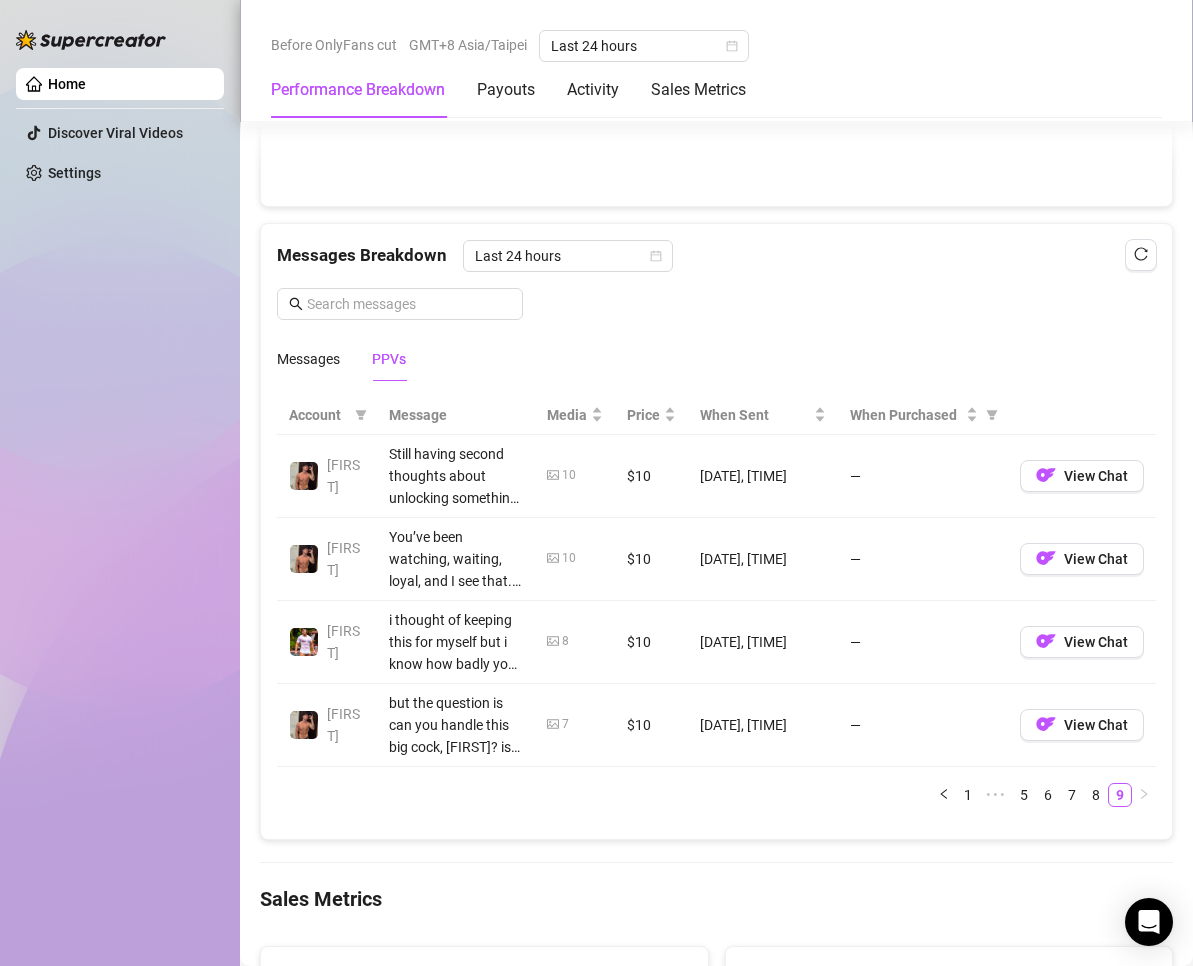 scroll, scrollTop: 1800, scrollLeft: 0, axis: vertical 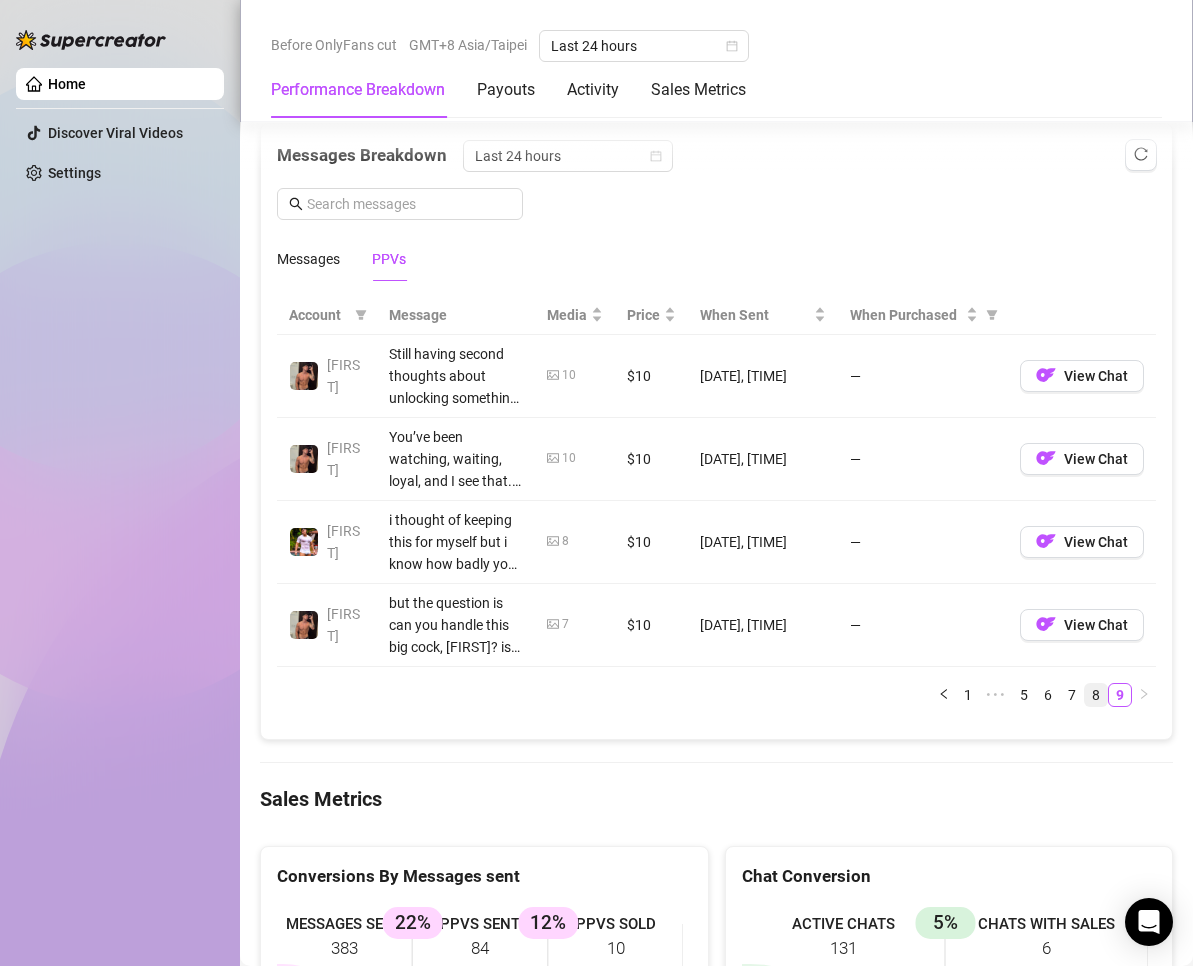 click on "8" at bounding box center [1096, 695] 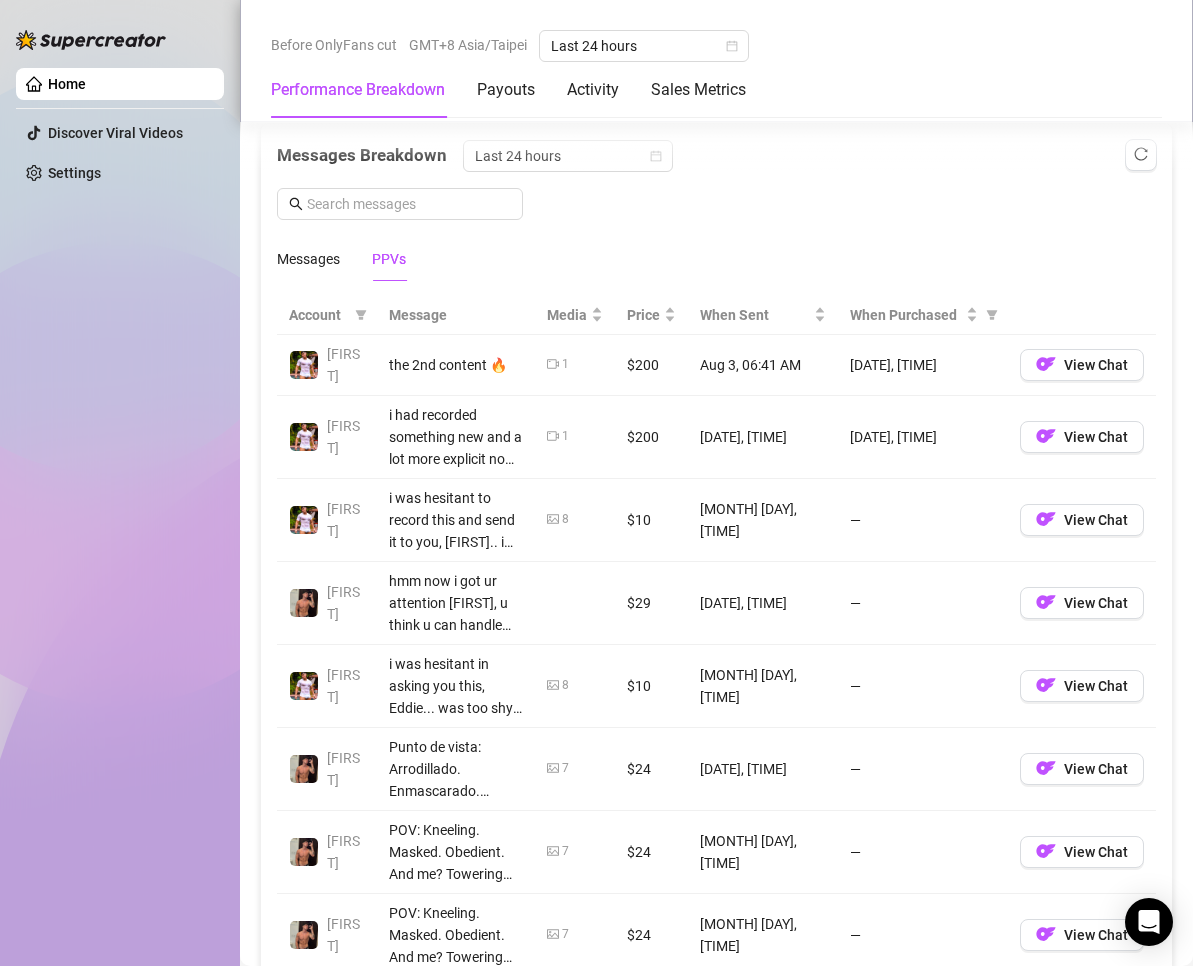 scroll, scrollTop: 2200, scrollLeft: 0, axis: vertical 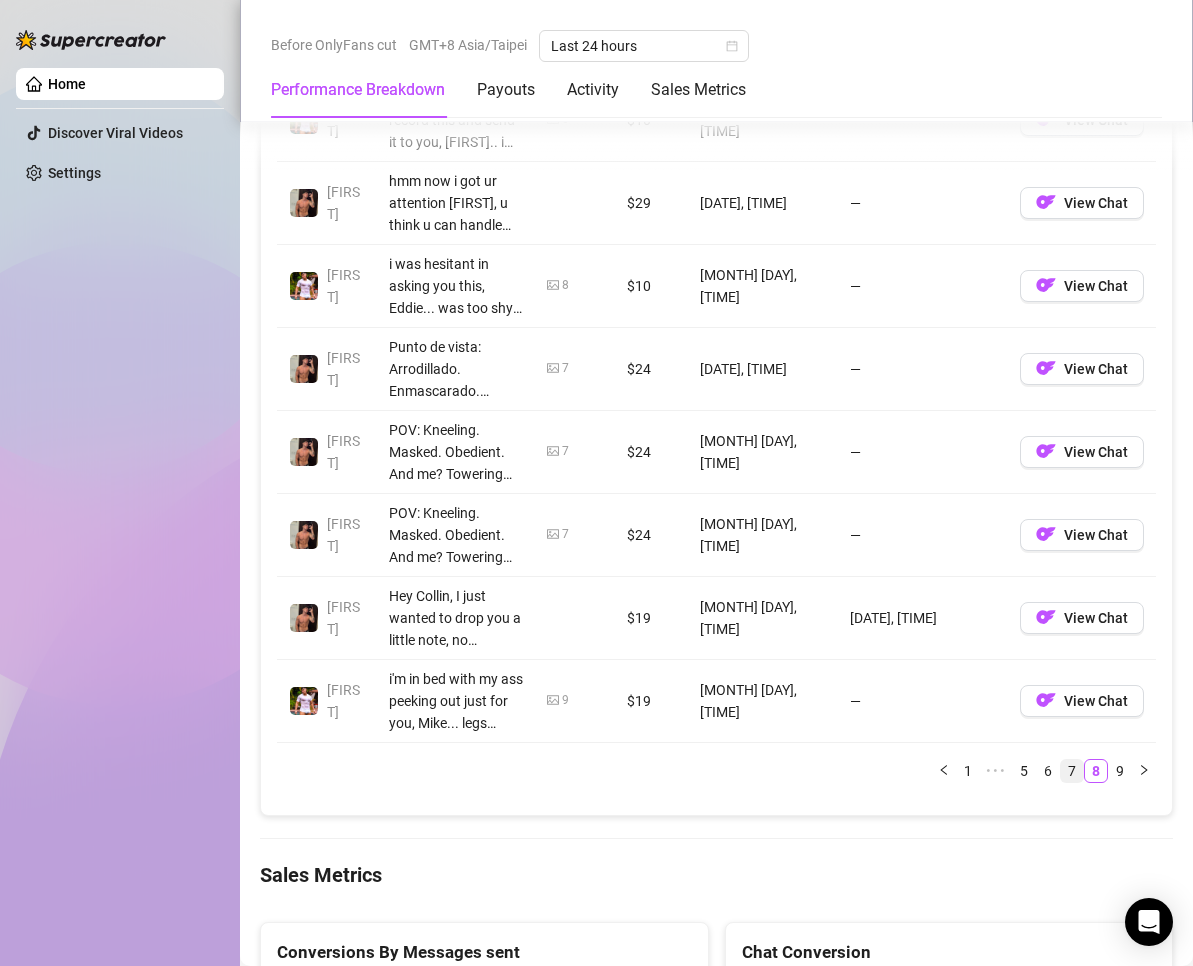click on "7" at bounding box center [1072, 771] 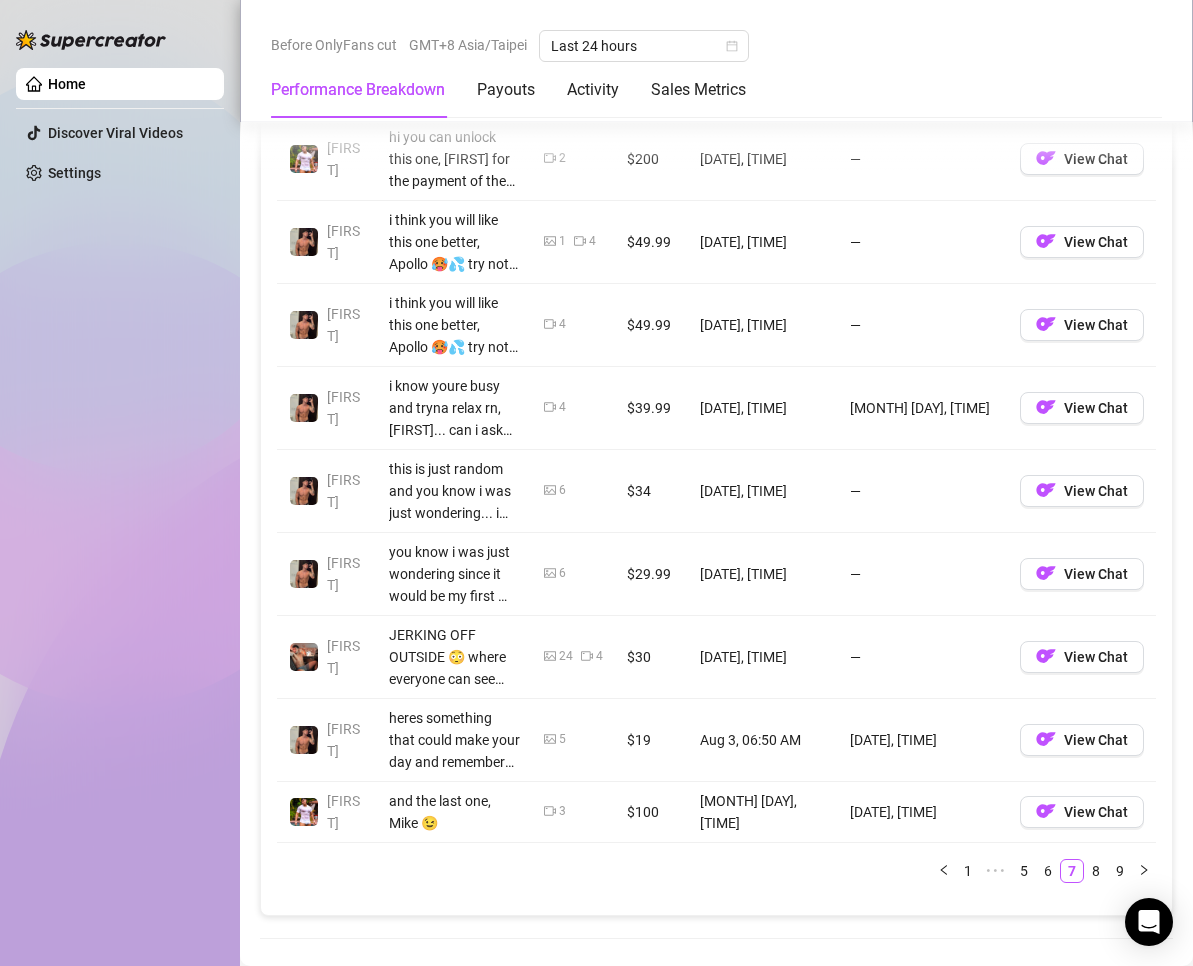scroll, scrollTop: 2200, scrollLeft: 0, axis: vertical 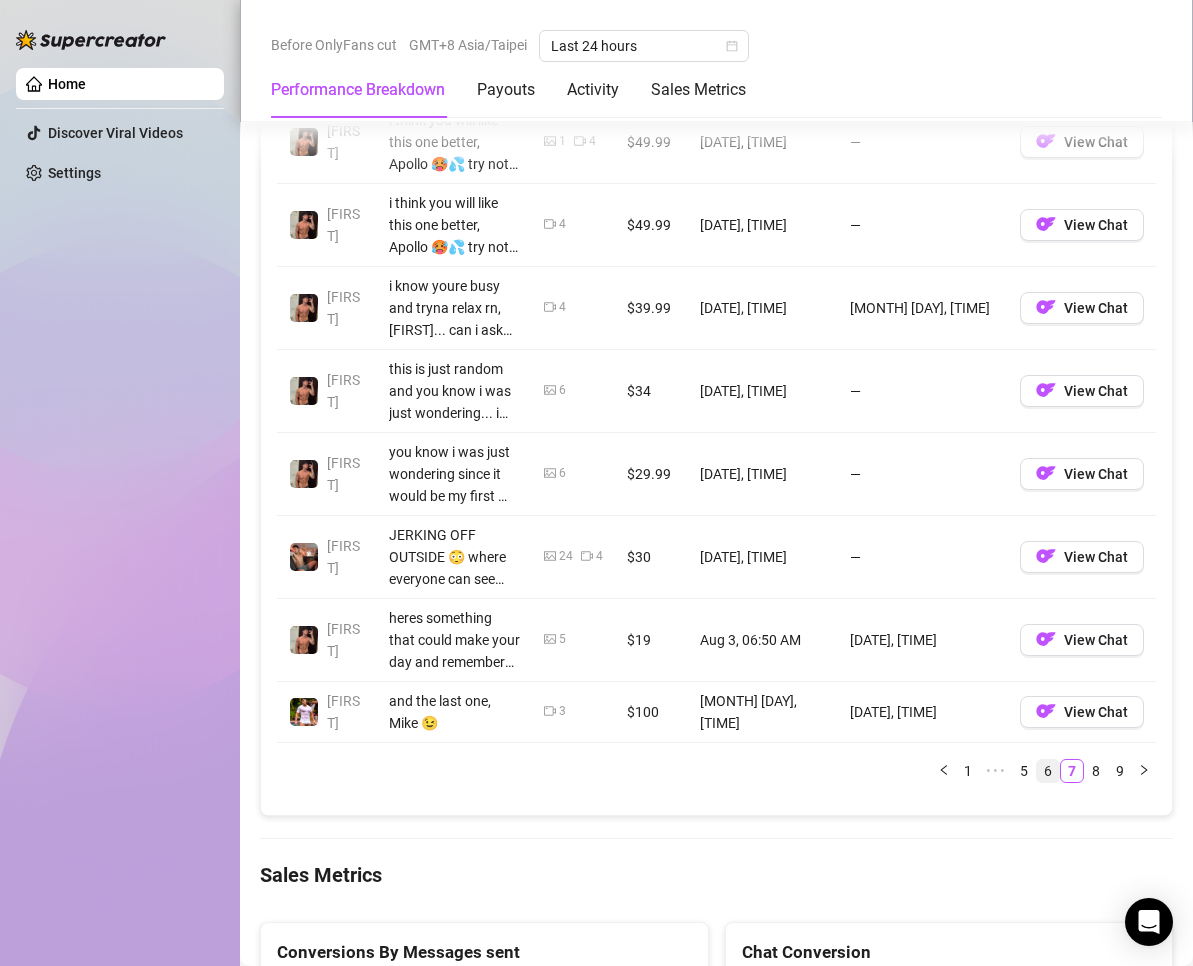 click on "6" at bounding box center [1048, 771] 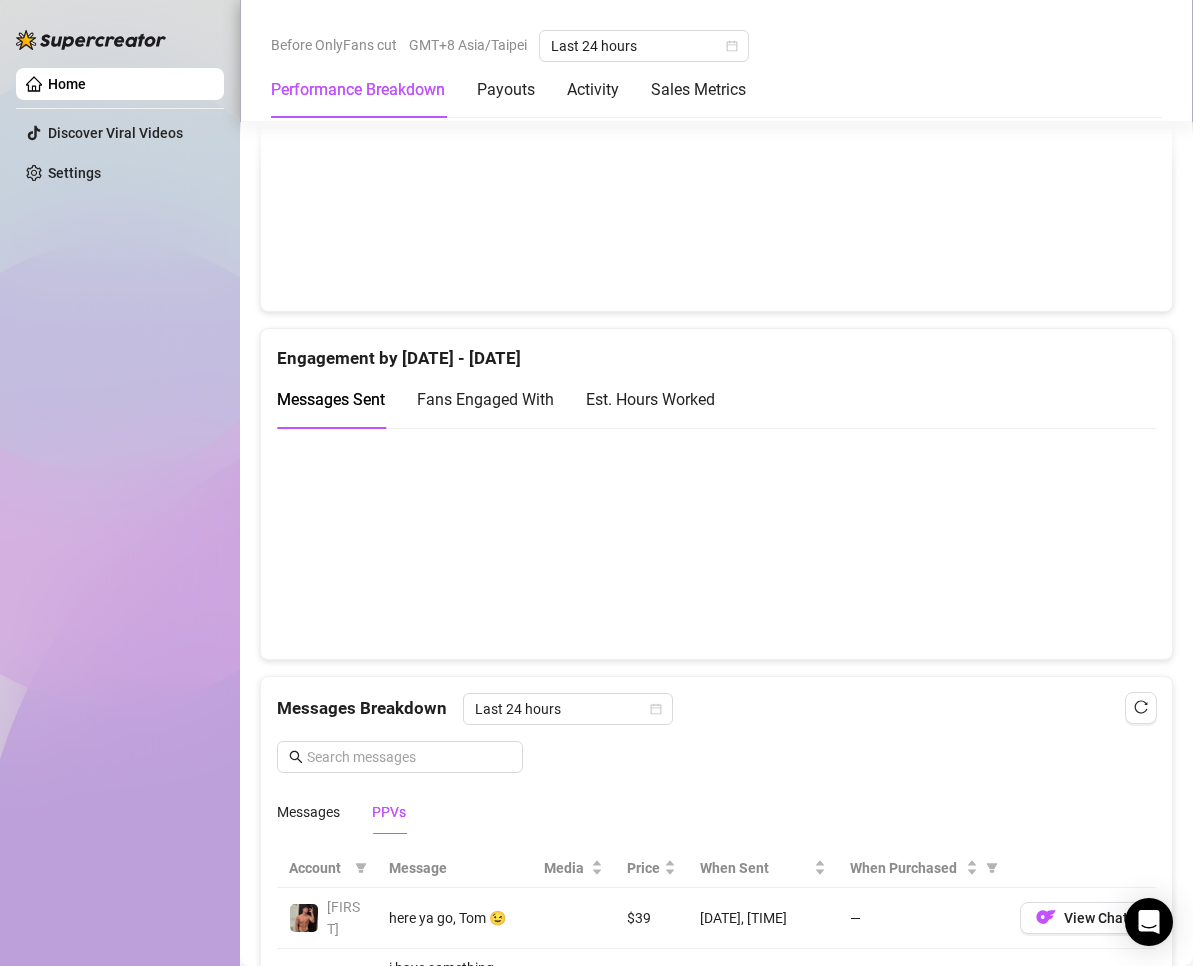 scroll, scrollTop: 1547, scrollLeft: 0, axis: vertical 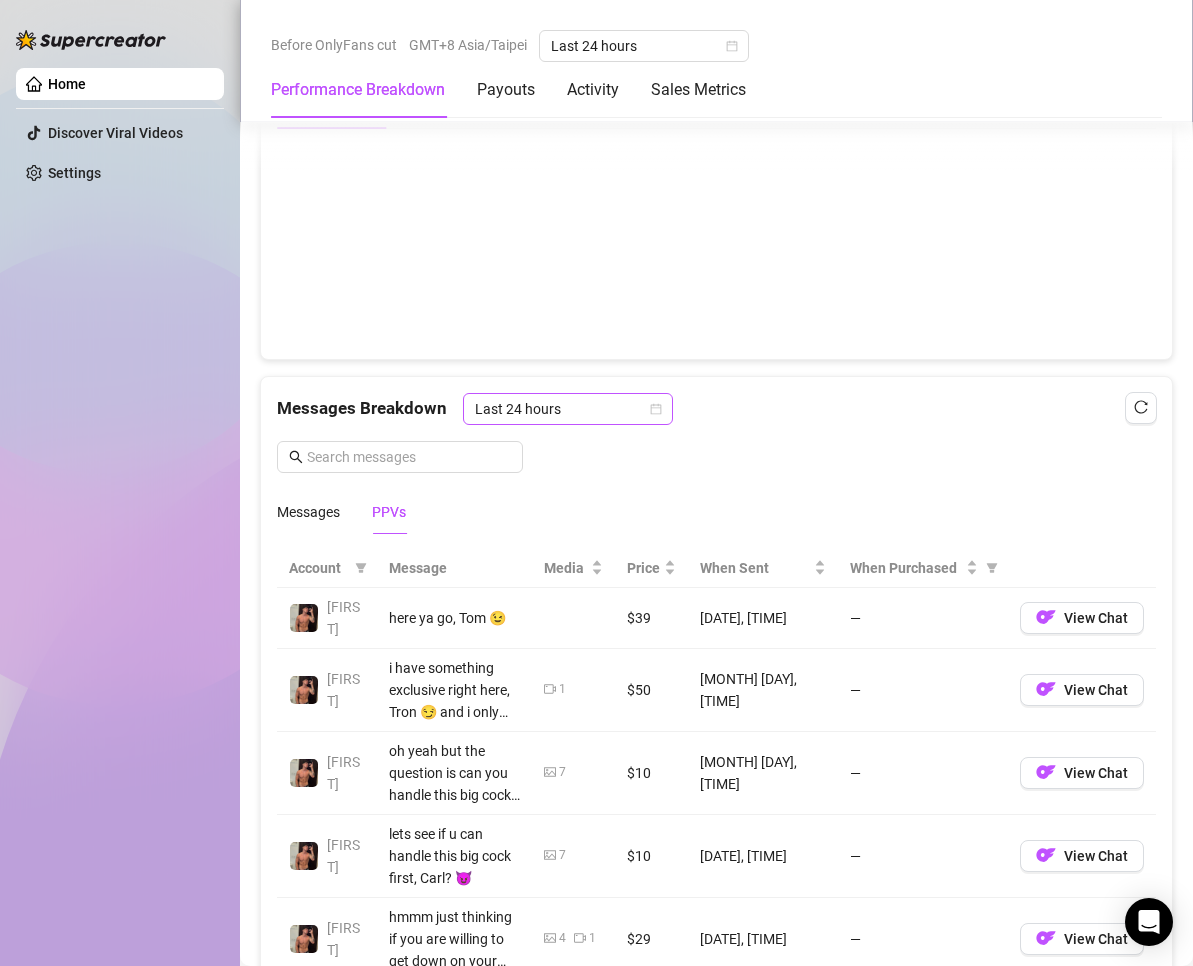 click on "Last 24 hours" at bounding box center [568, 409] 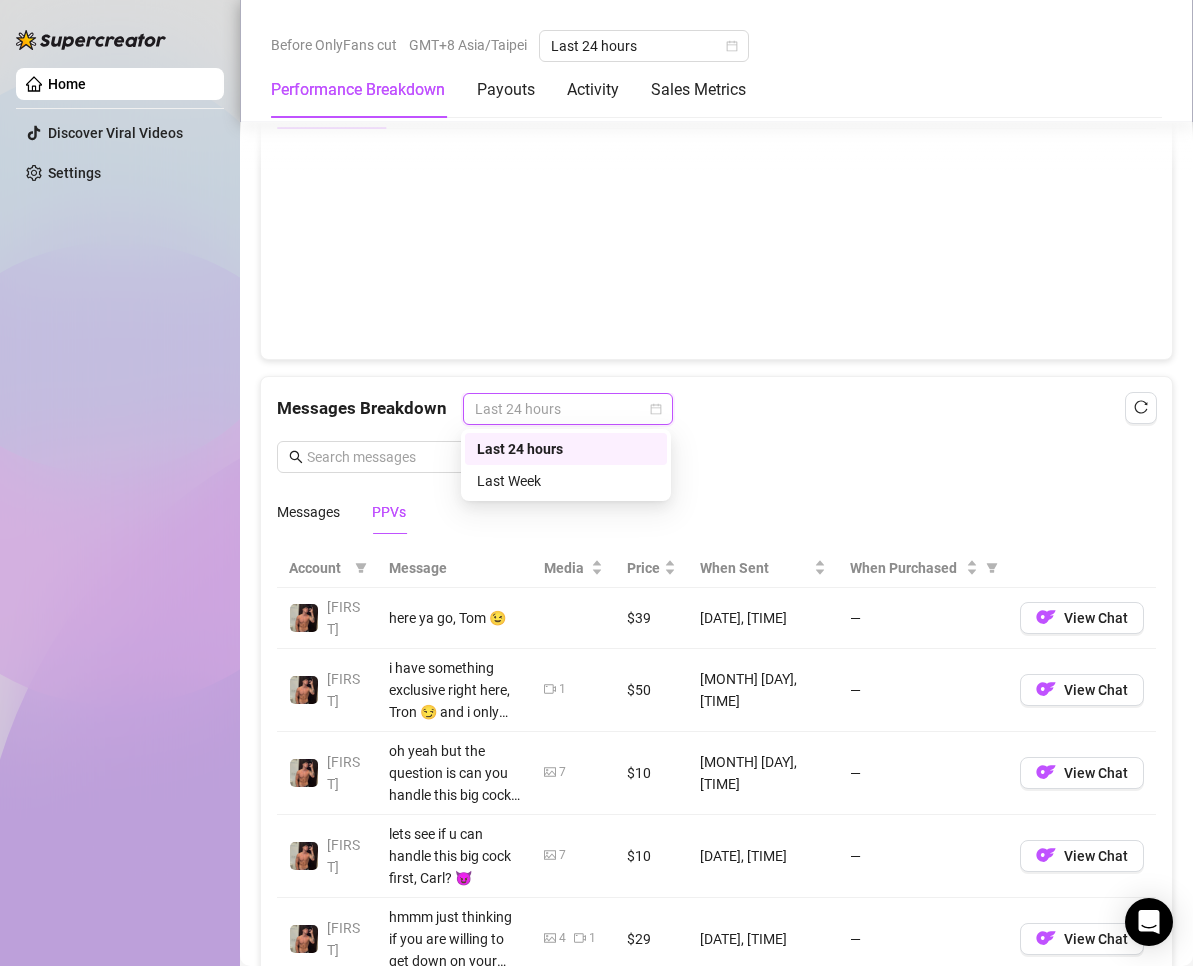 click on "Last 24 hours" at bounding box center [566, 449] 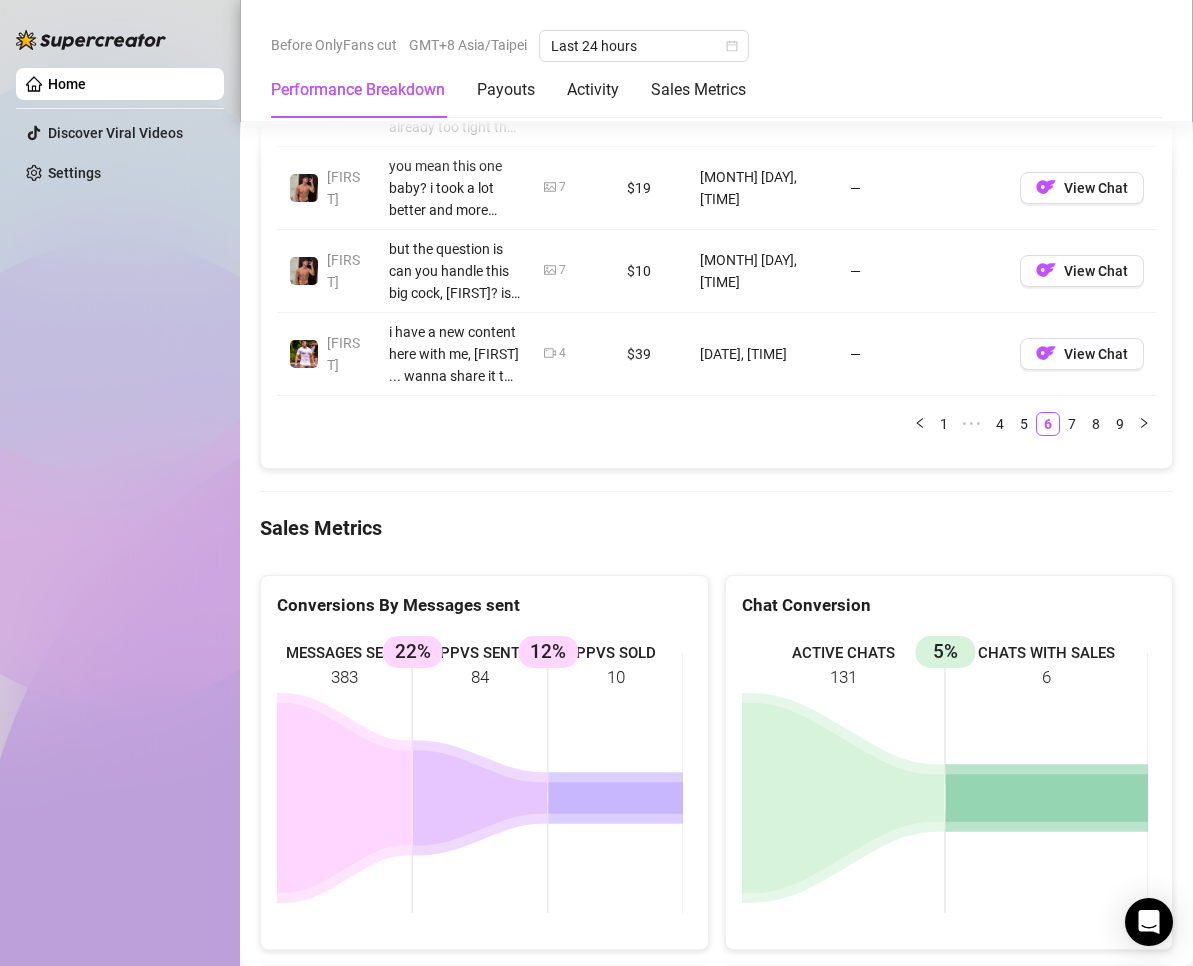 scroll, scrollTop: 2647, scrollLeft: 0, axis: vertical 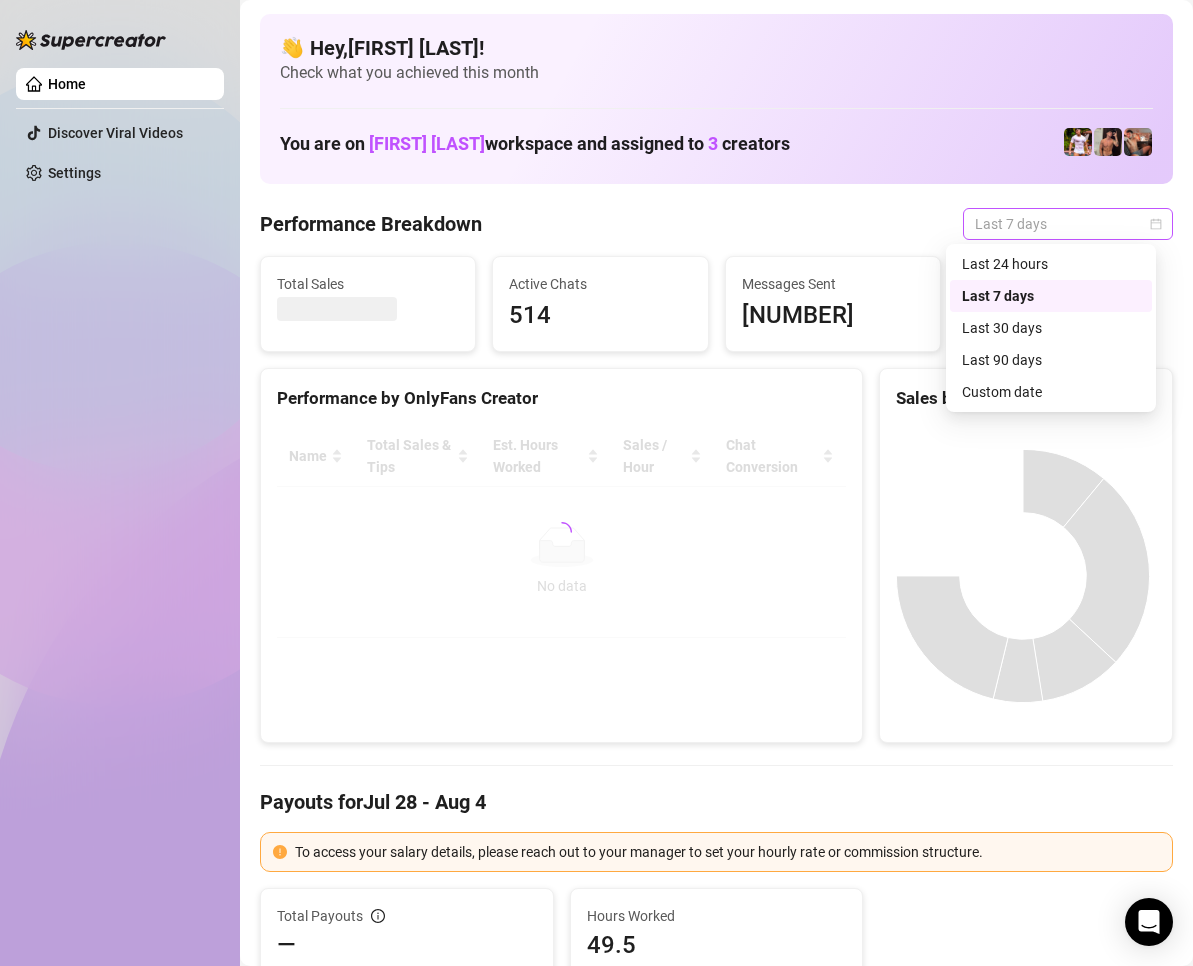 click on "Last 7 days" at bounding box center [1068, 224] 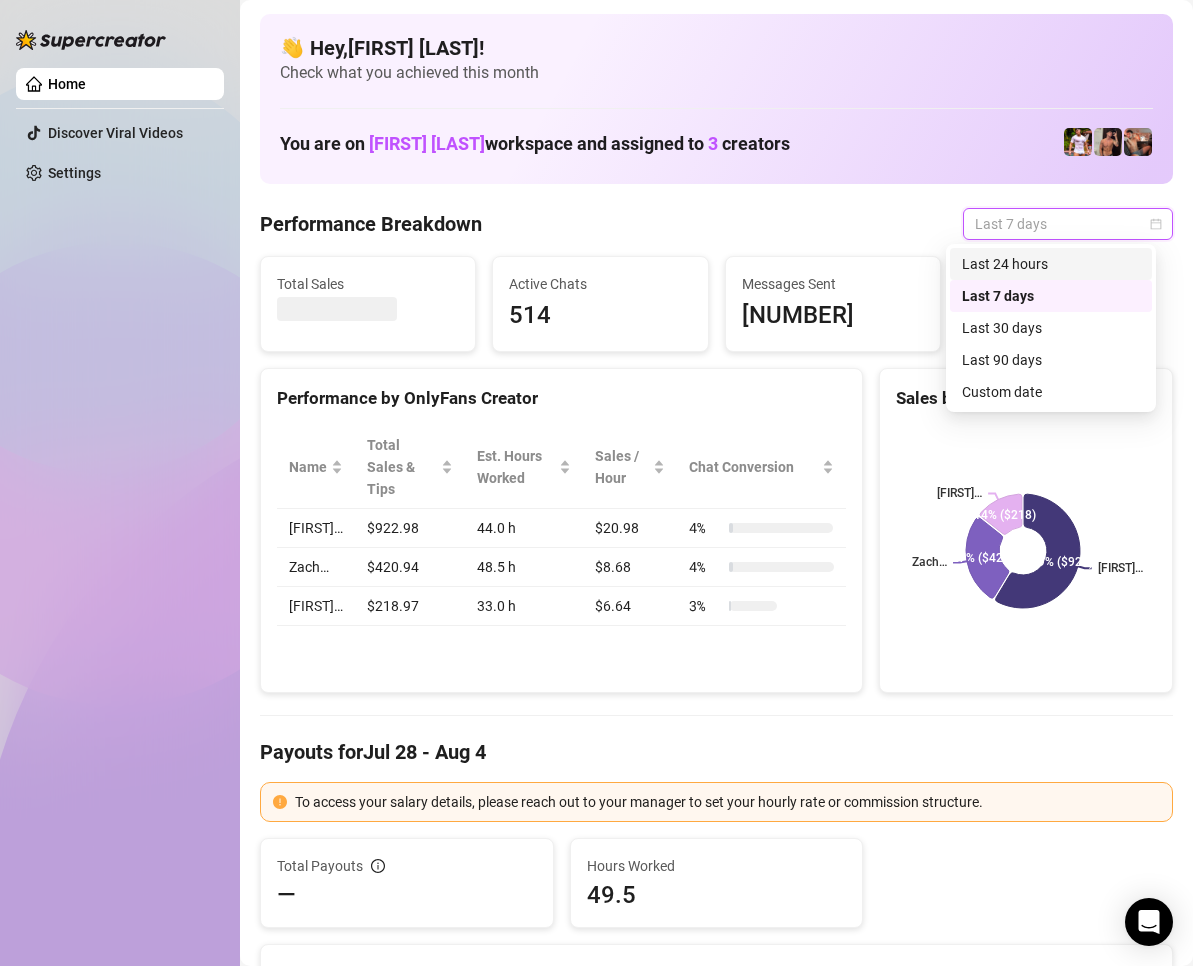 click on "Last 24 hours" at bounding box center [1051, 264] 